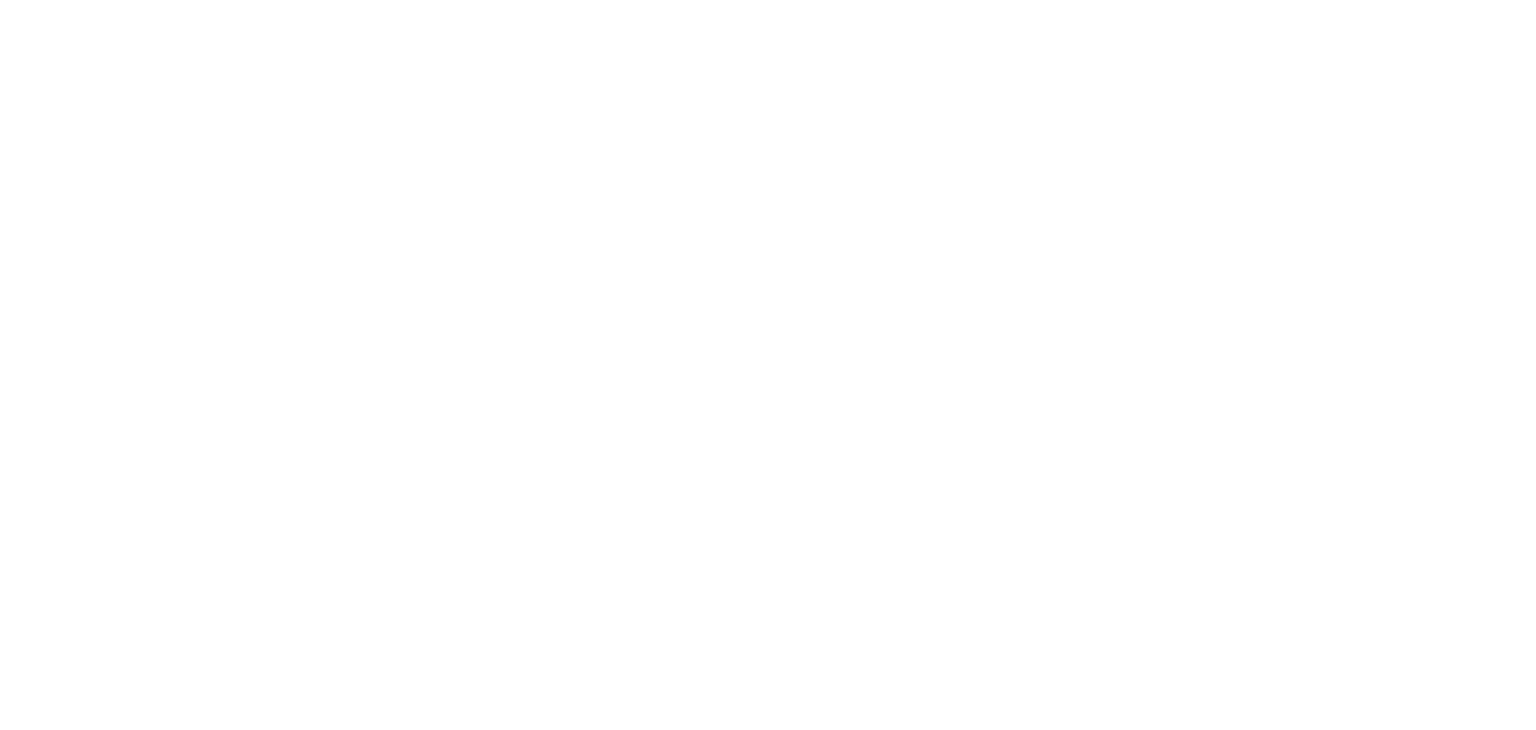 scroll, scrollTop: 0, scrollLeft: 0, axis: both 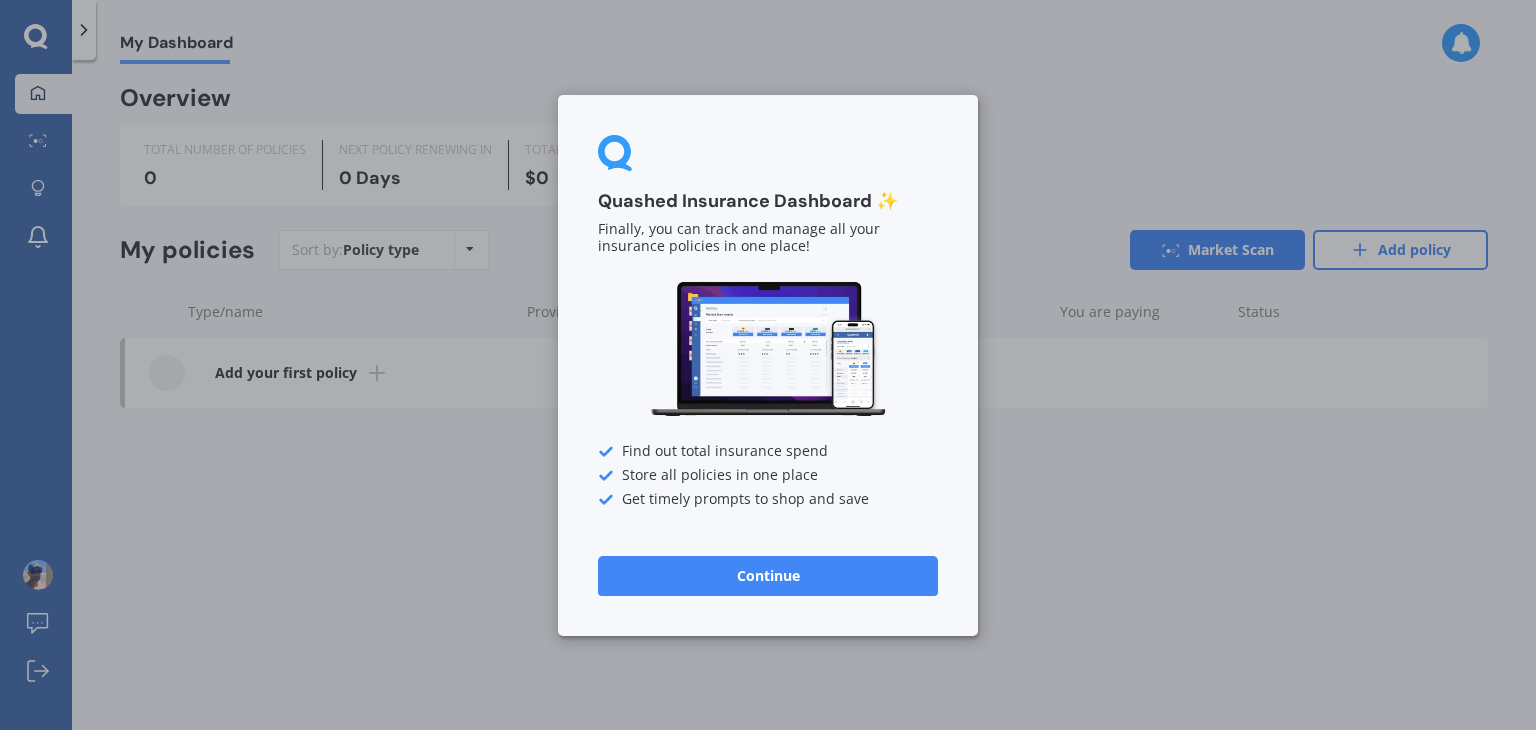 click on "Continue" at bounding box center [768, 575] 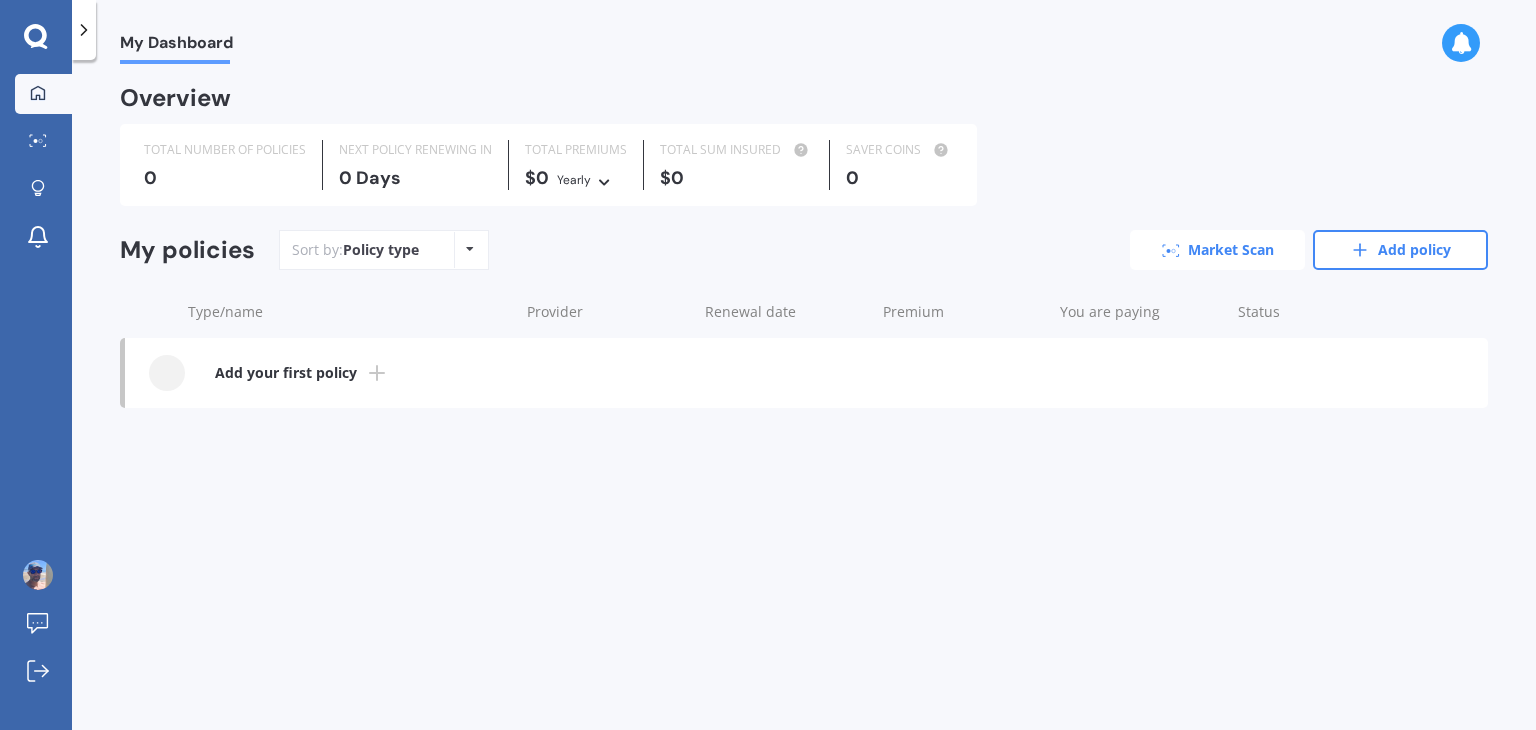 click on "Market Scan" at bounding box center [1217, 250] 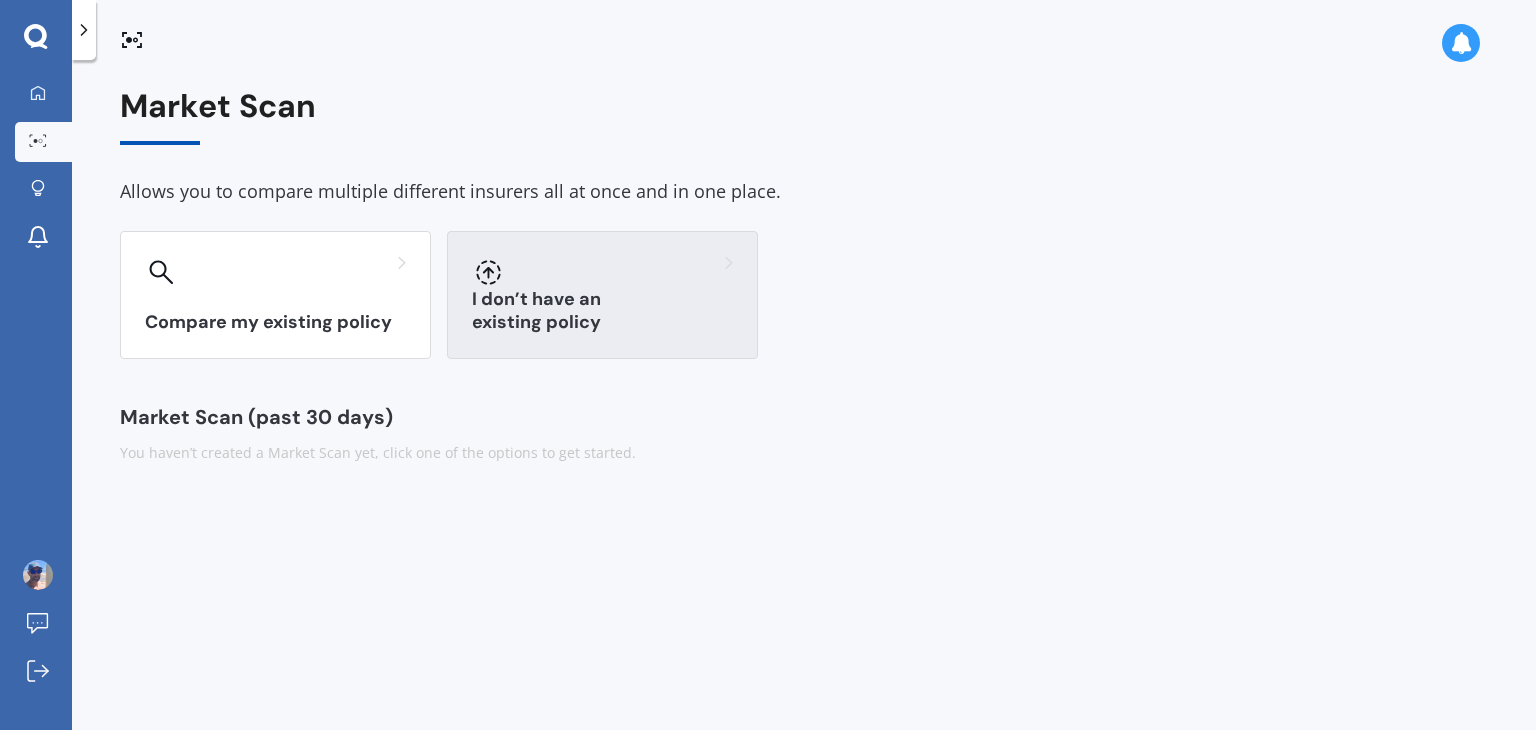 click on "I don’t have an existing policy" at bounding box center (602, 295) 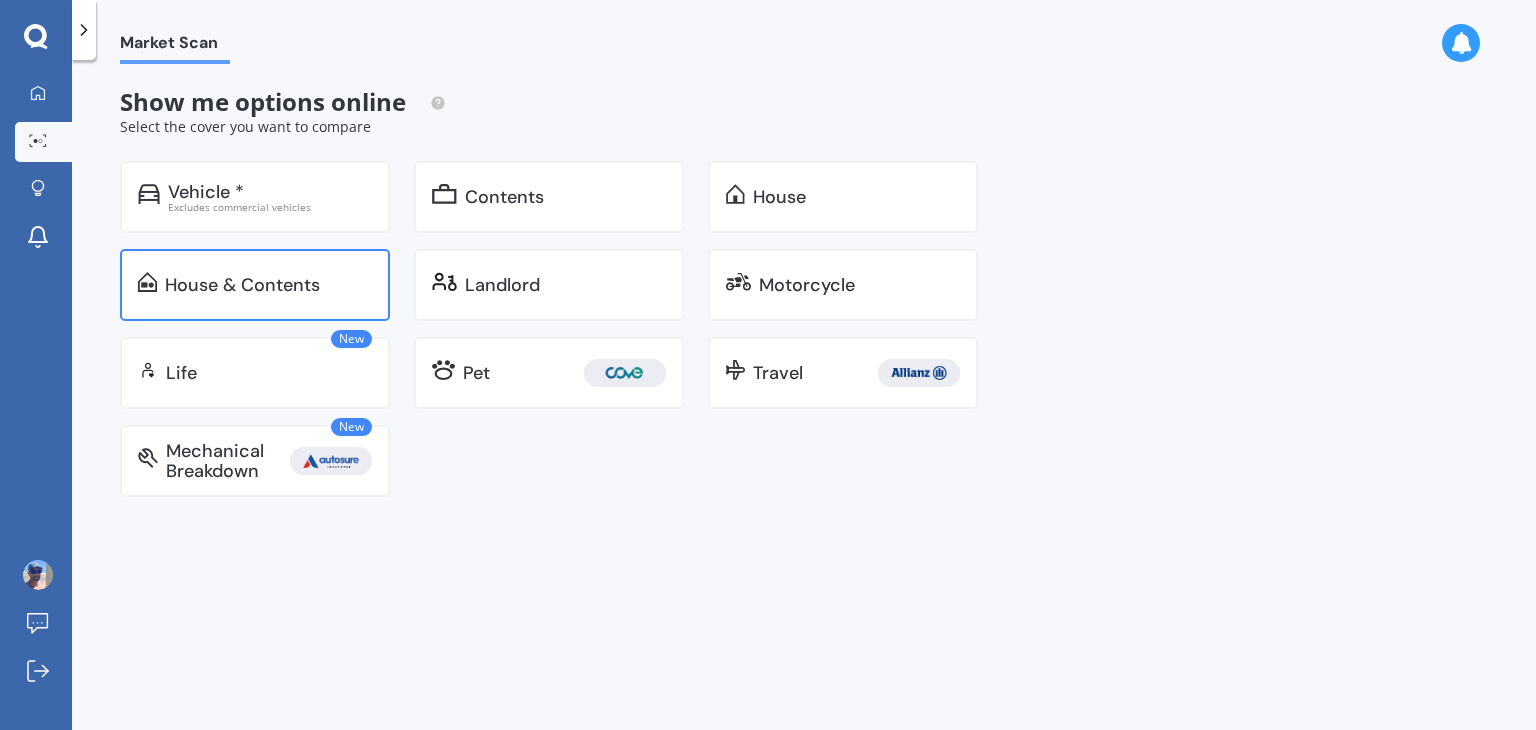 click on "House & Contents" at bounding box center (255, 285) 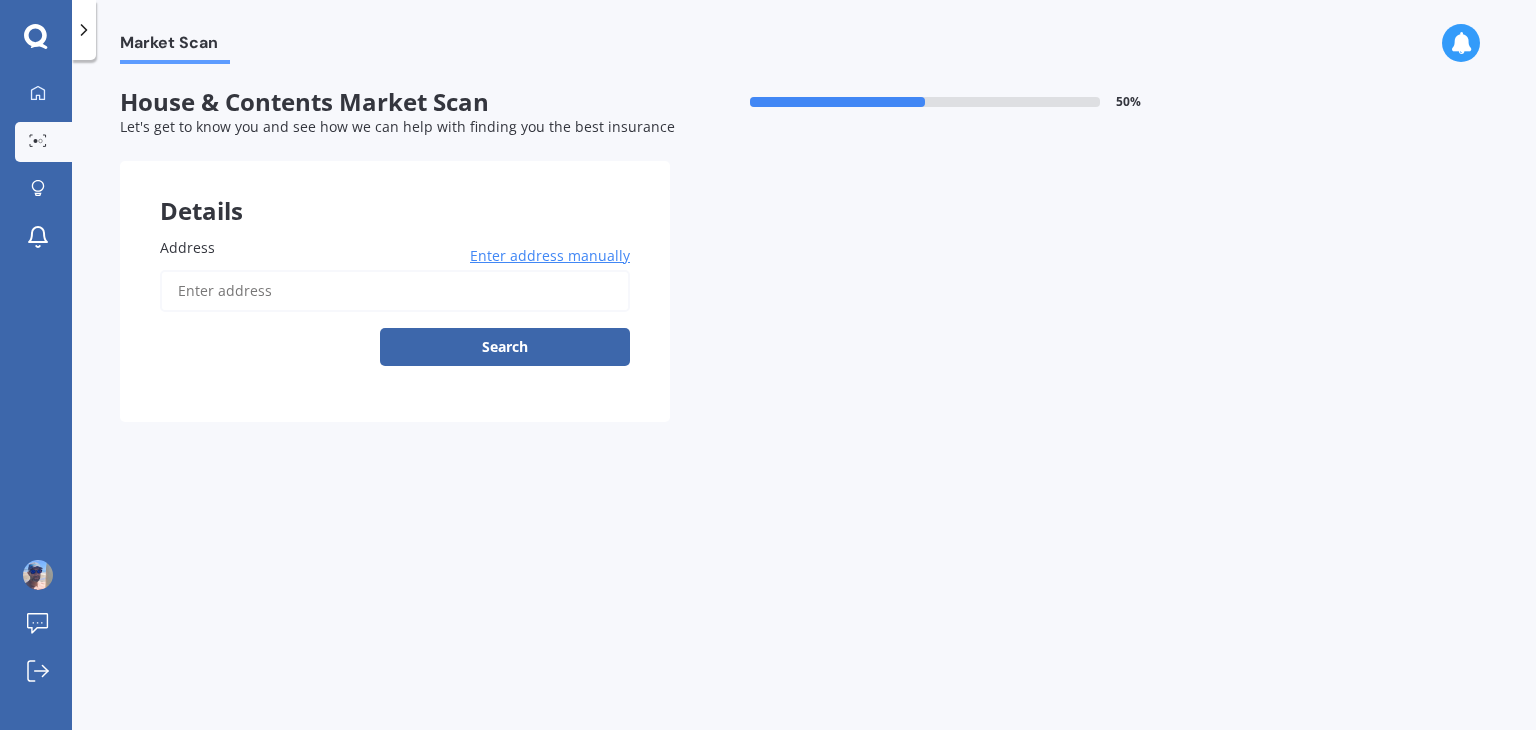 click on "Address" at bounding box center (395, 291) 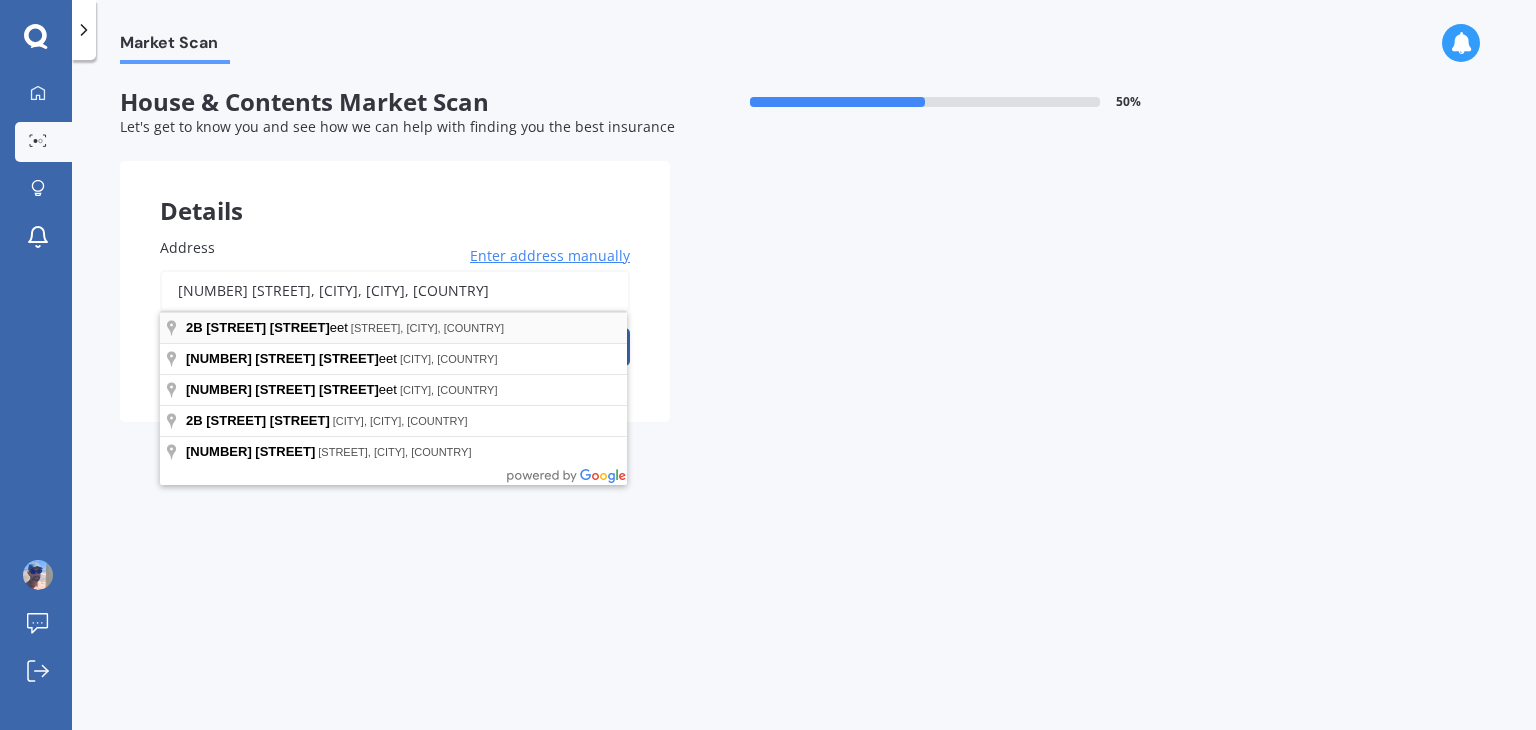type on "[NUMBER] [STREET], [CITY], [CITY] [POSTAL CODE]" 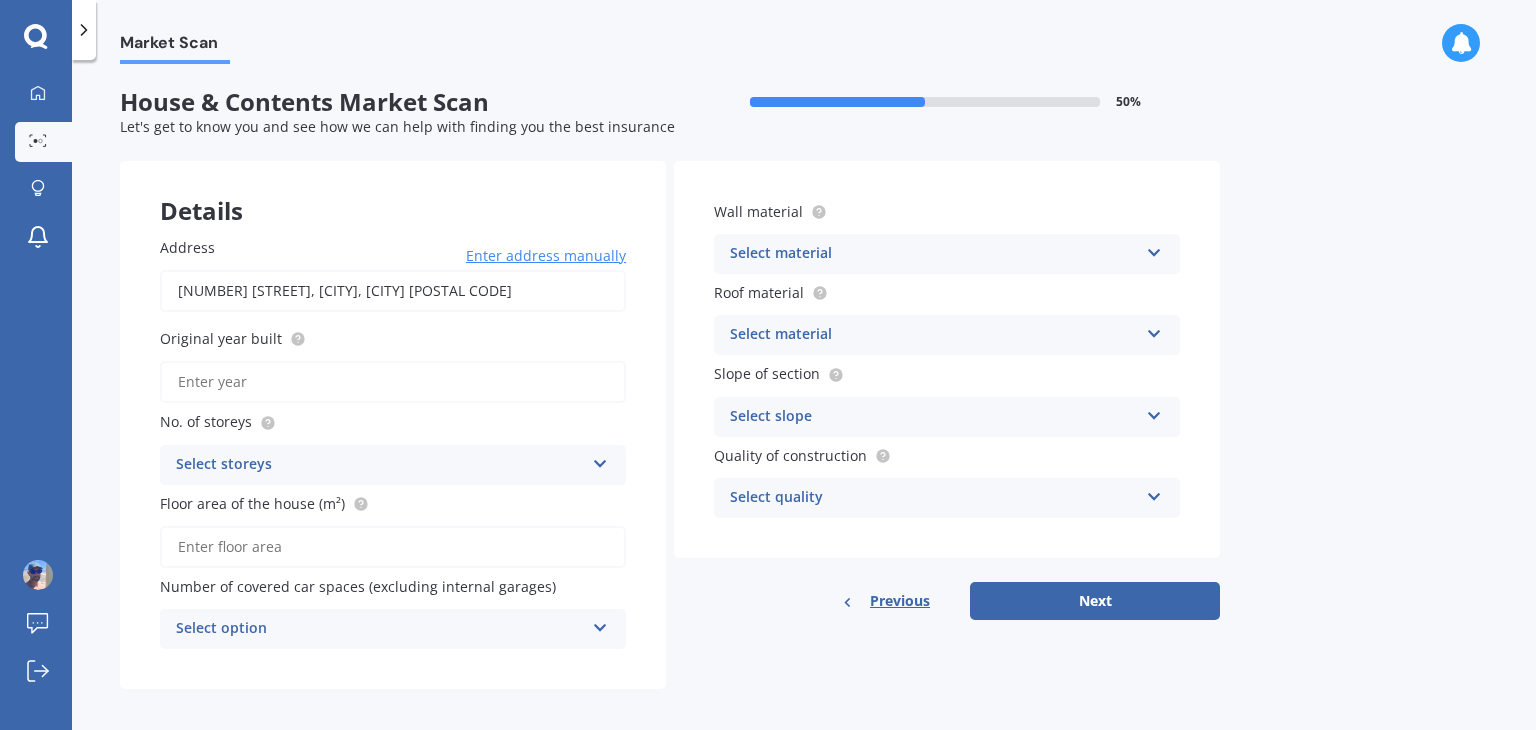 click on "Original year built" at bounding box center (393, 382) 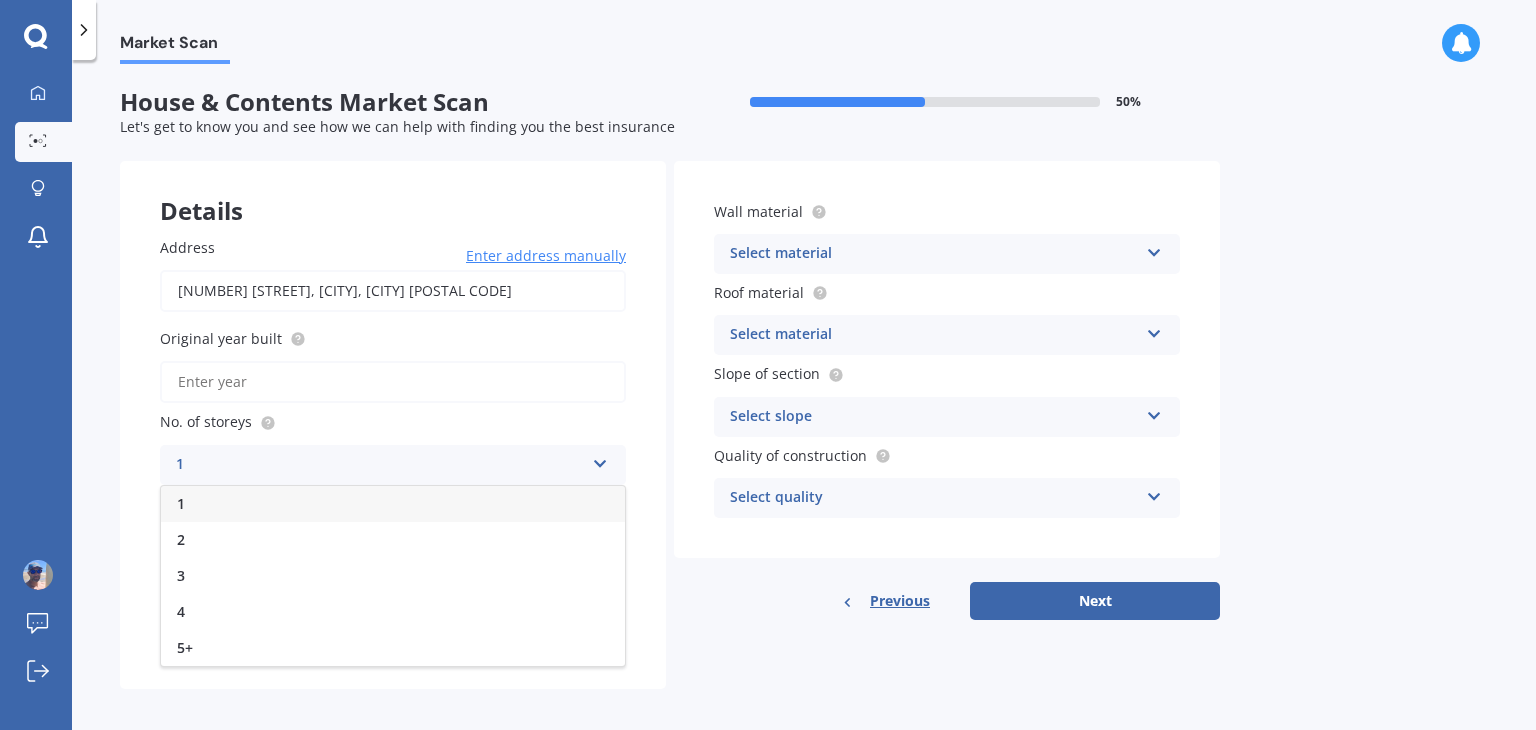 click on "1" at bounding box center [393, 504] 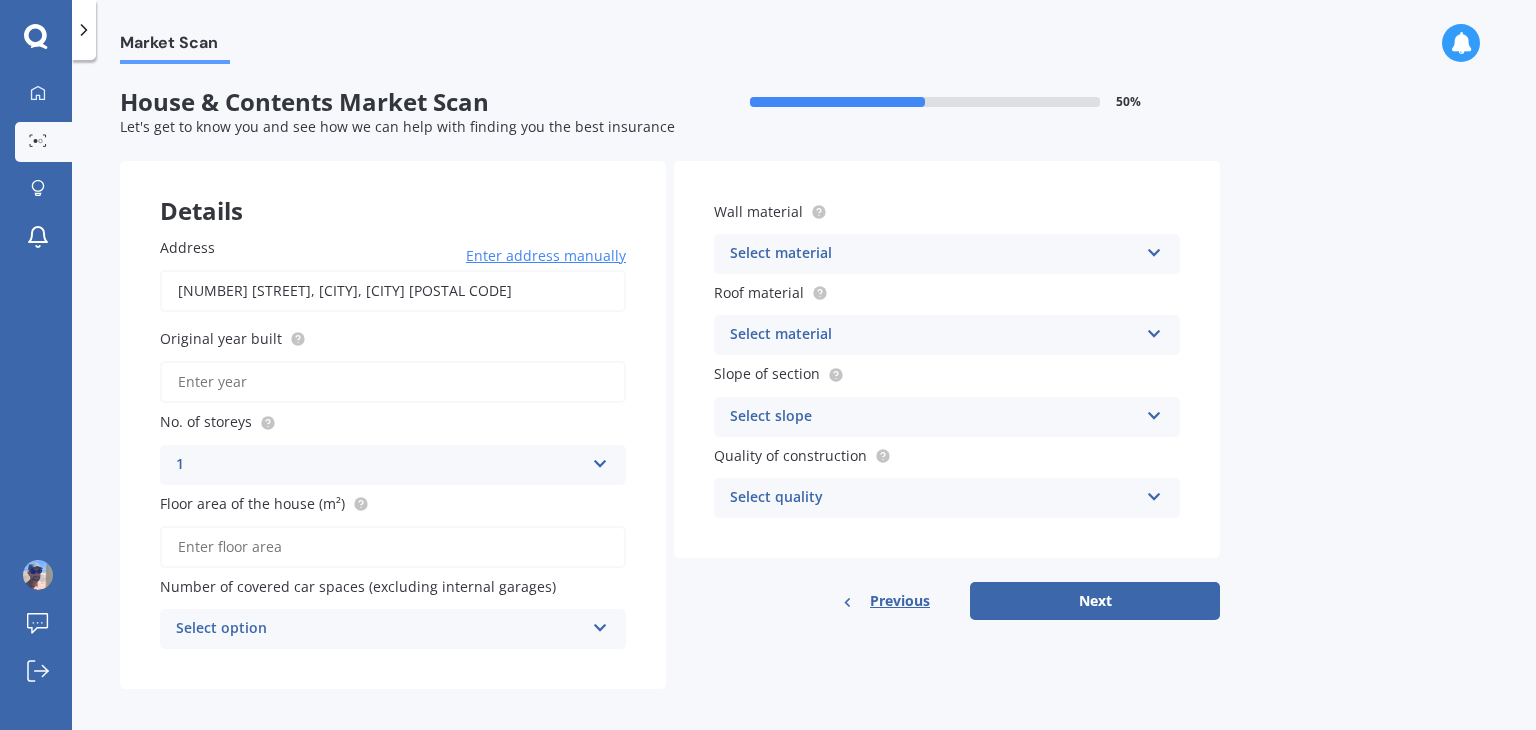 click on "Select option" at bounding box center (380, 629) 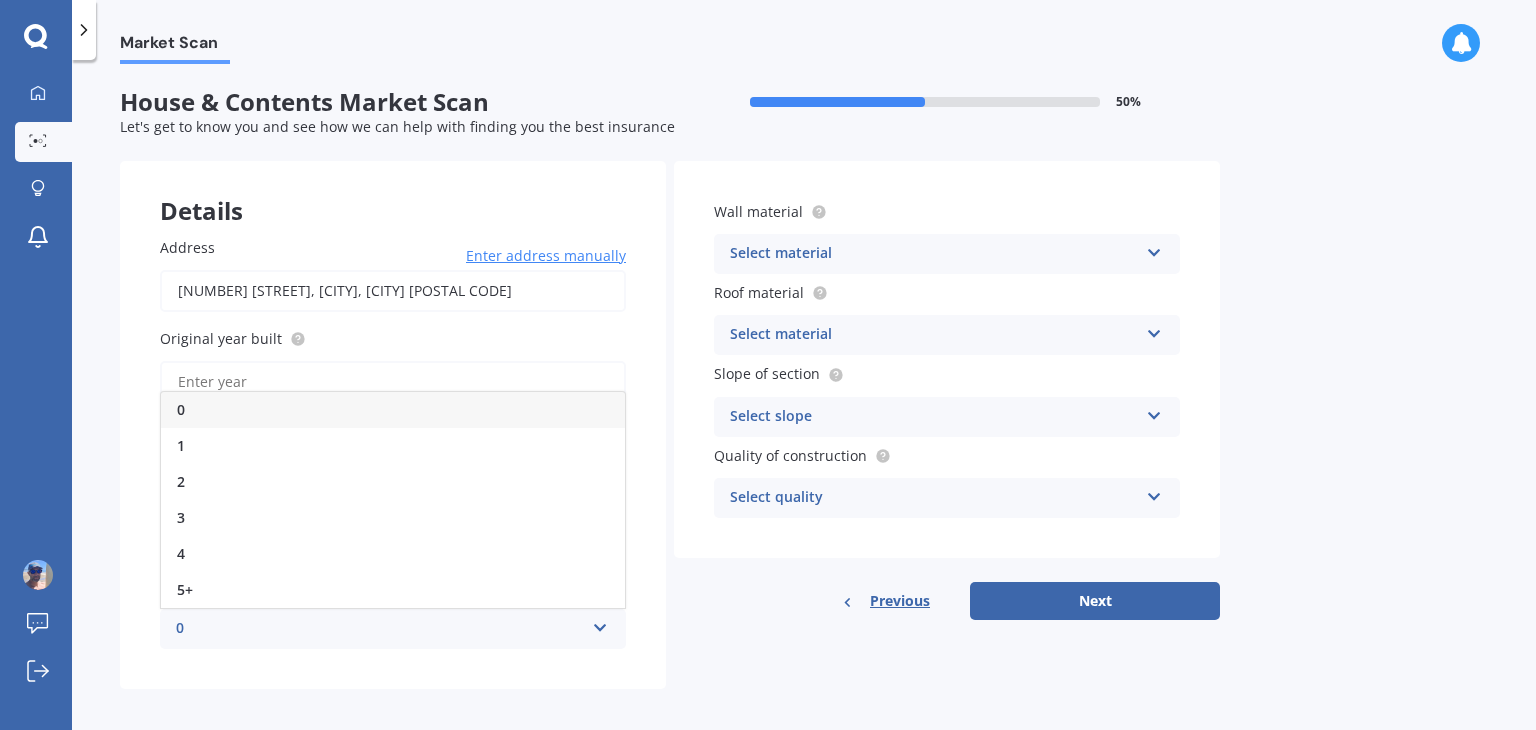click on "0" at bounding box center (380, 629) 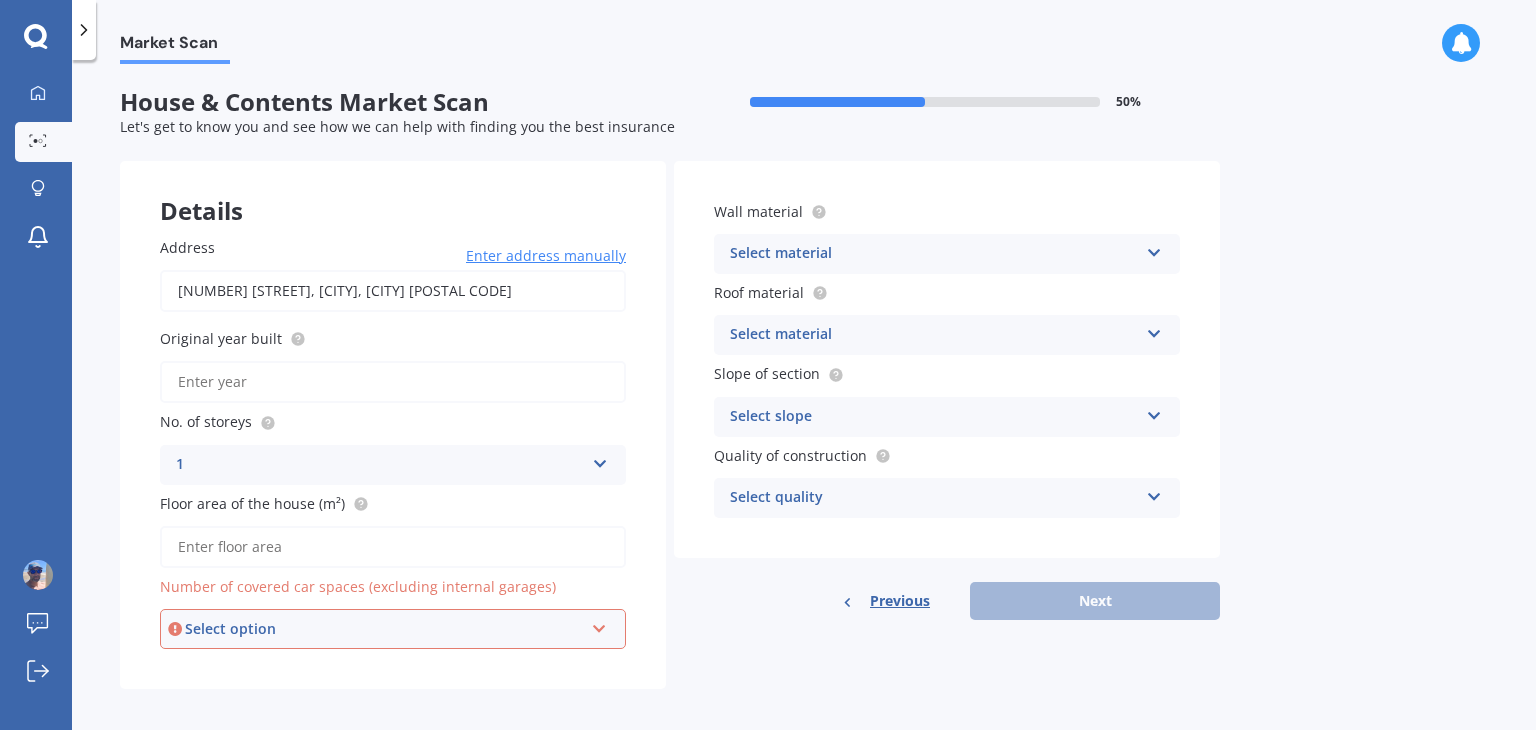 click on "Select option" at bounding box center (384, 629) 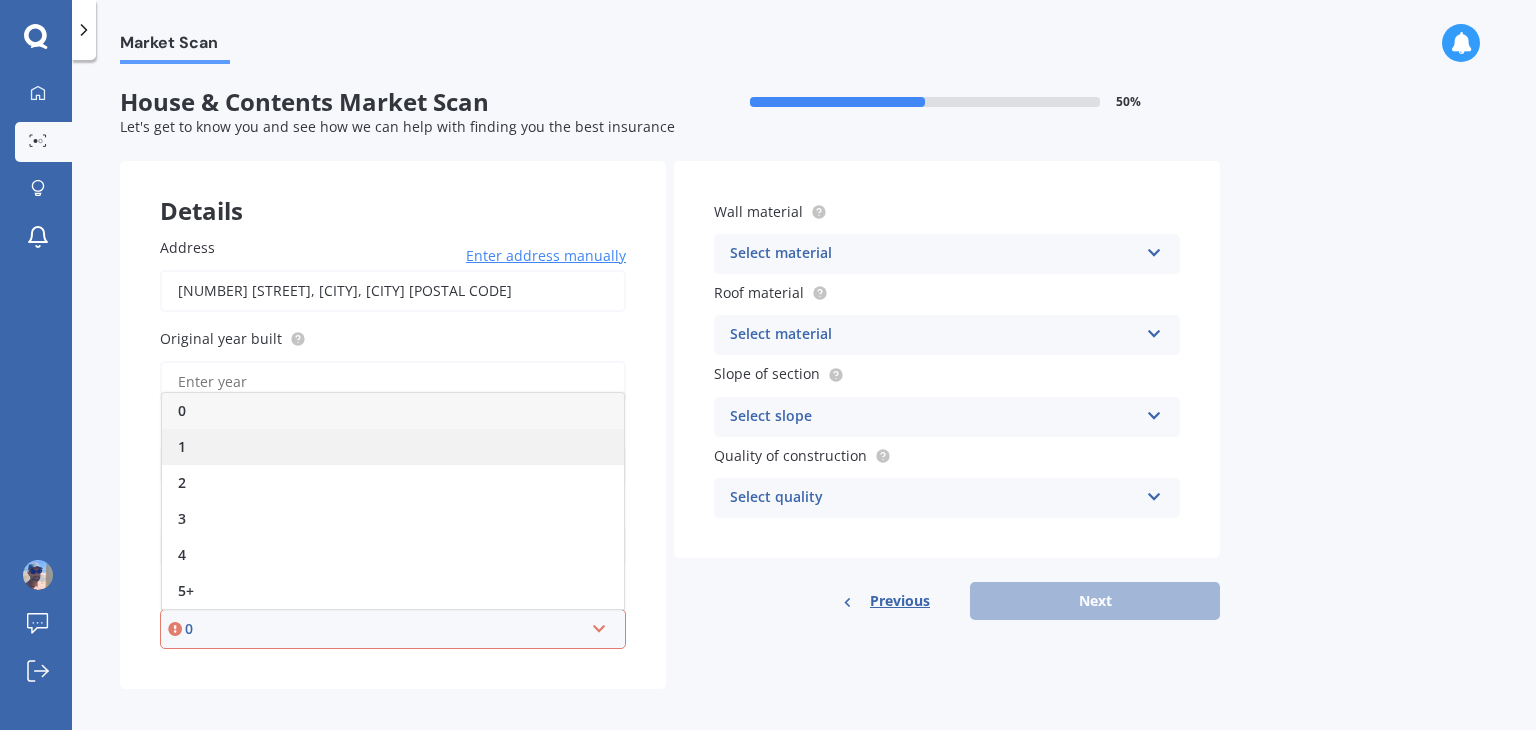 click on "1" at bounding box center (393, 447) 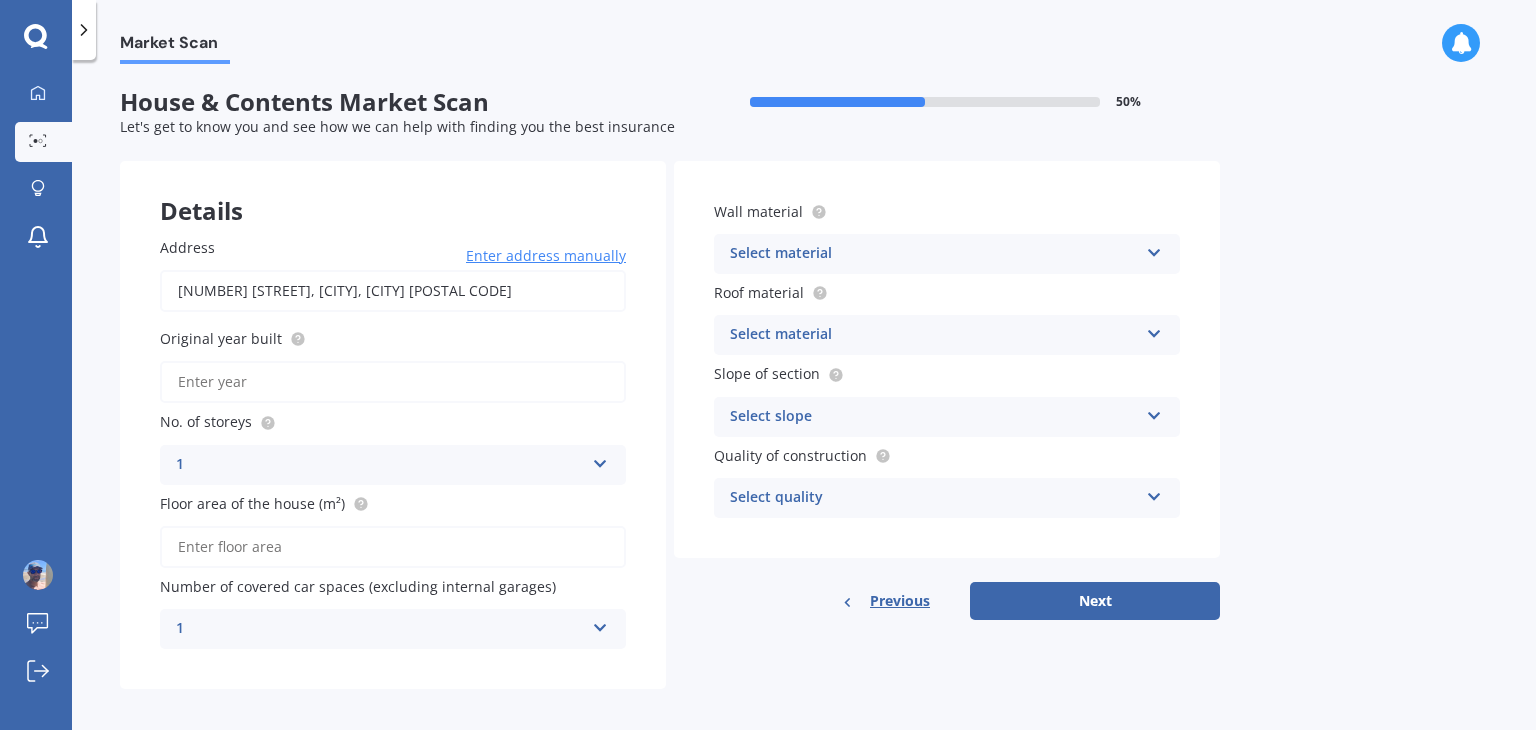 click on "Original year built" at bounding box center (393, 382) 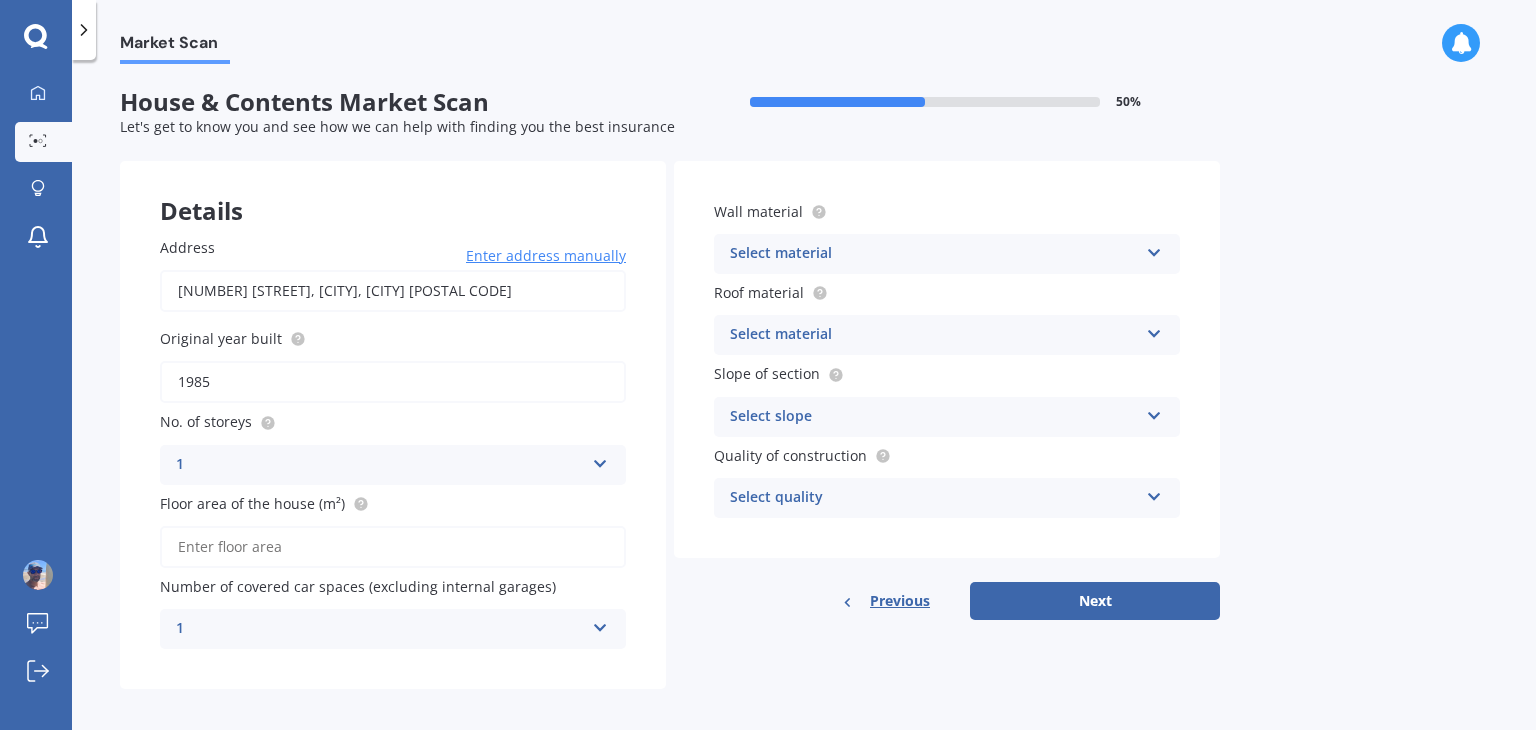 type on "1985" 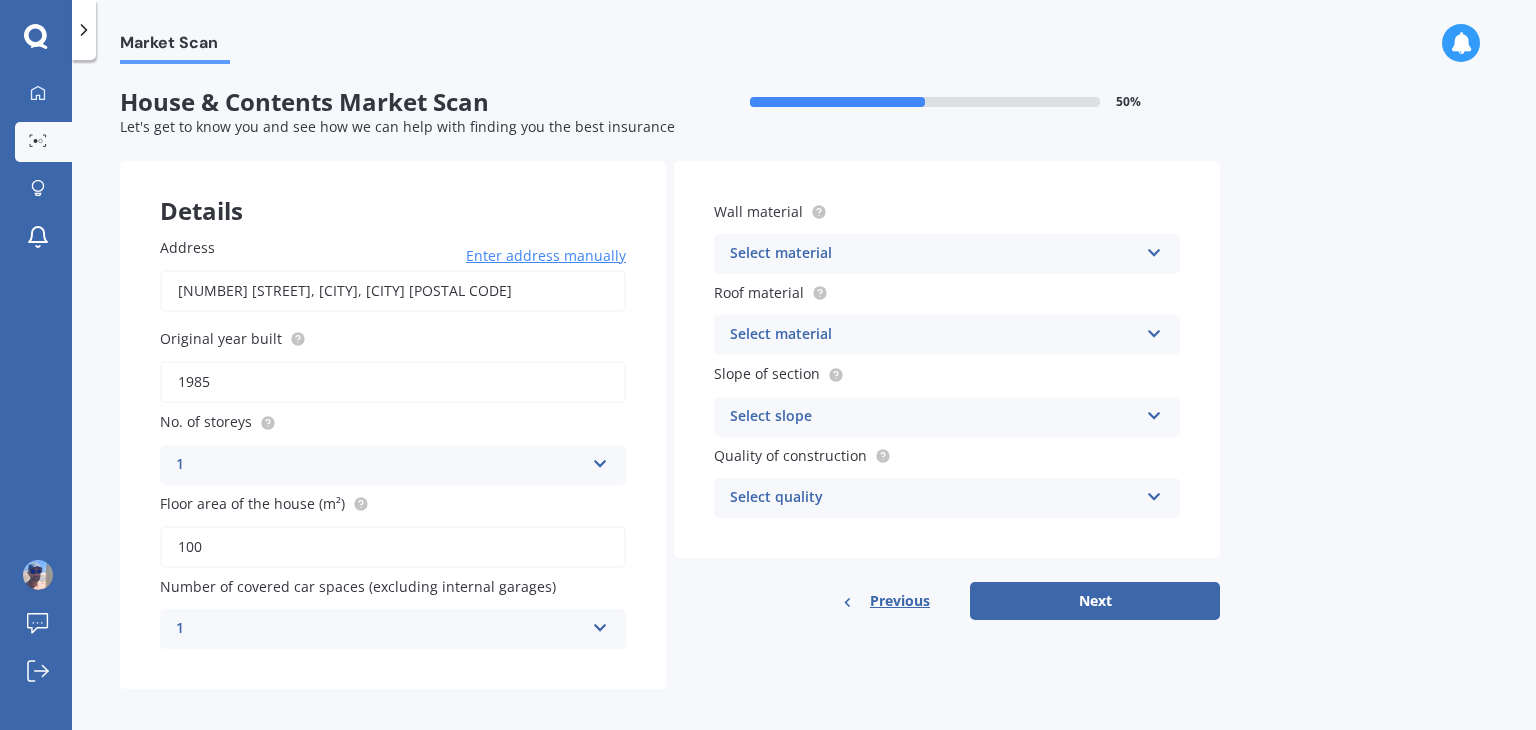 type on "100" 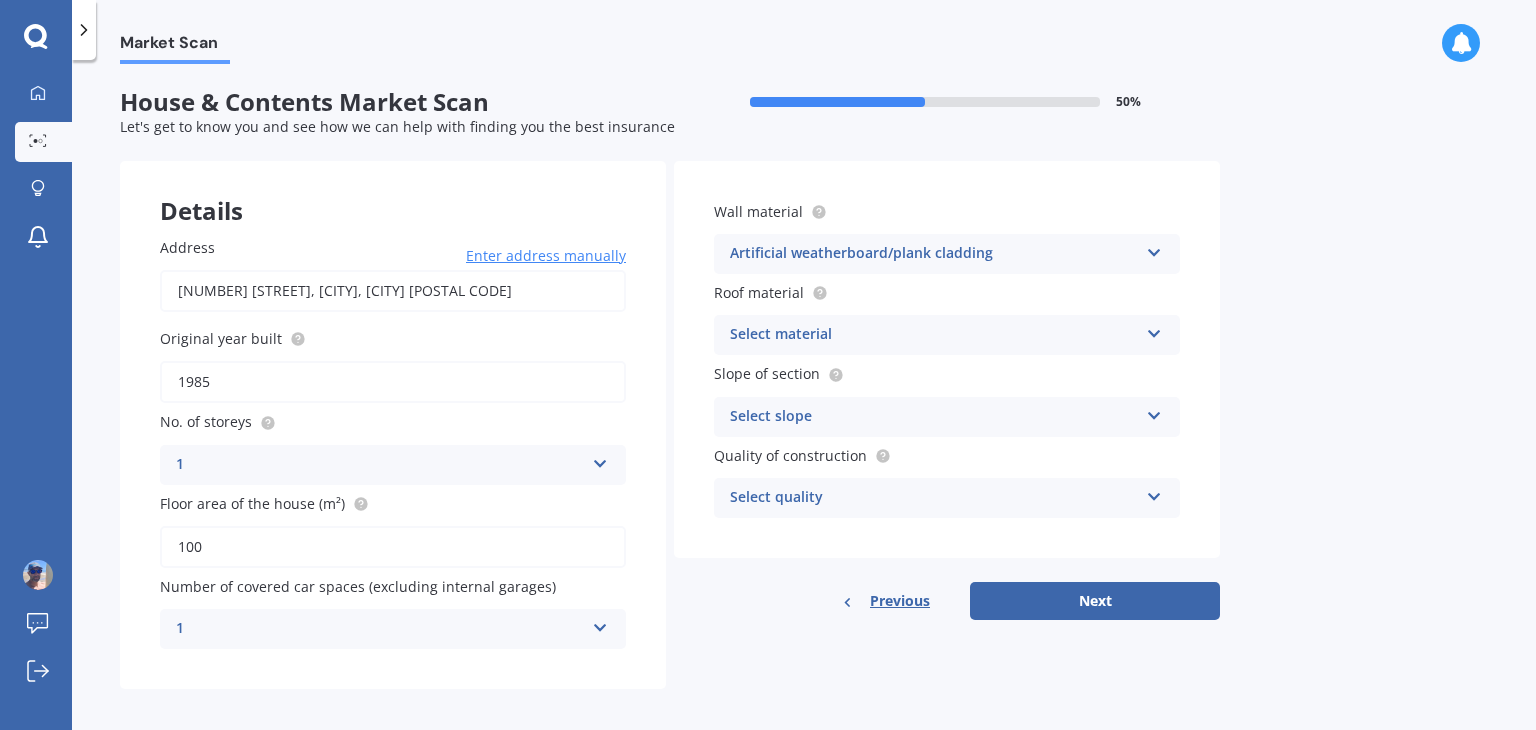 drag, startPoint x: 1183, startPoint y: 348, endPoint x: 1182, endPoint y: 321, distance: 27.018513 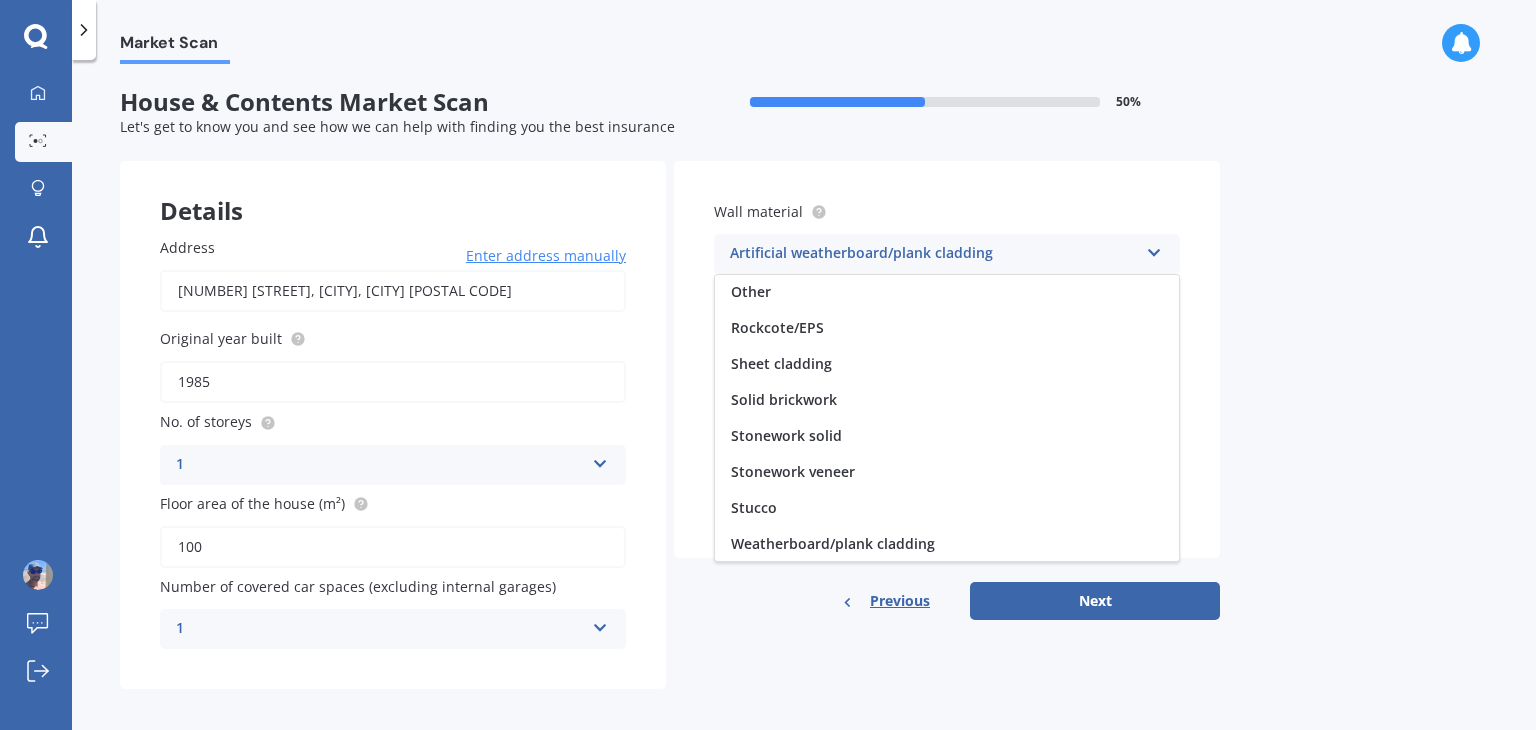 scroll, scrollTop: 0, scrollLeft: 0, axis: both 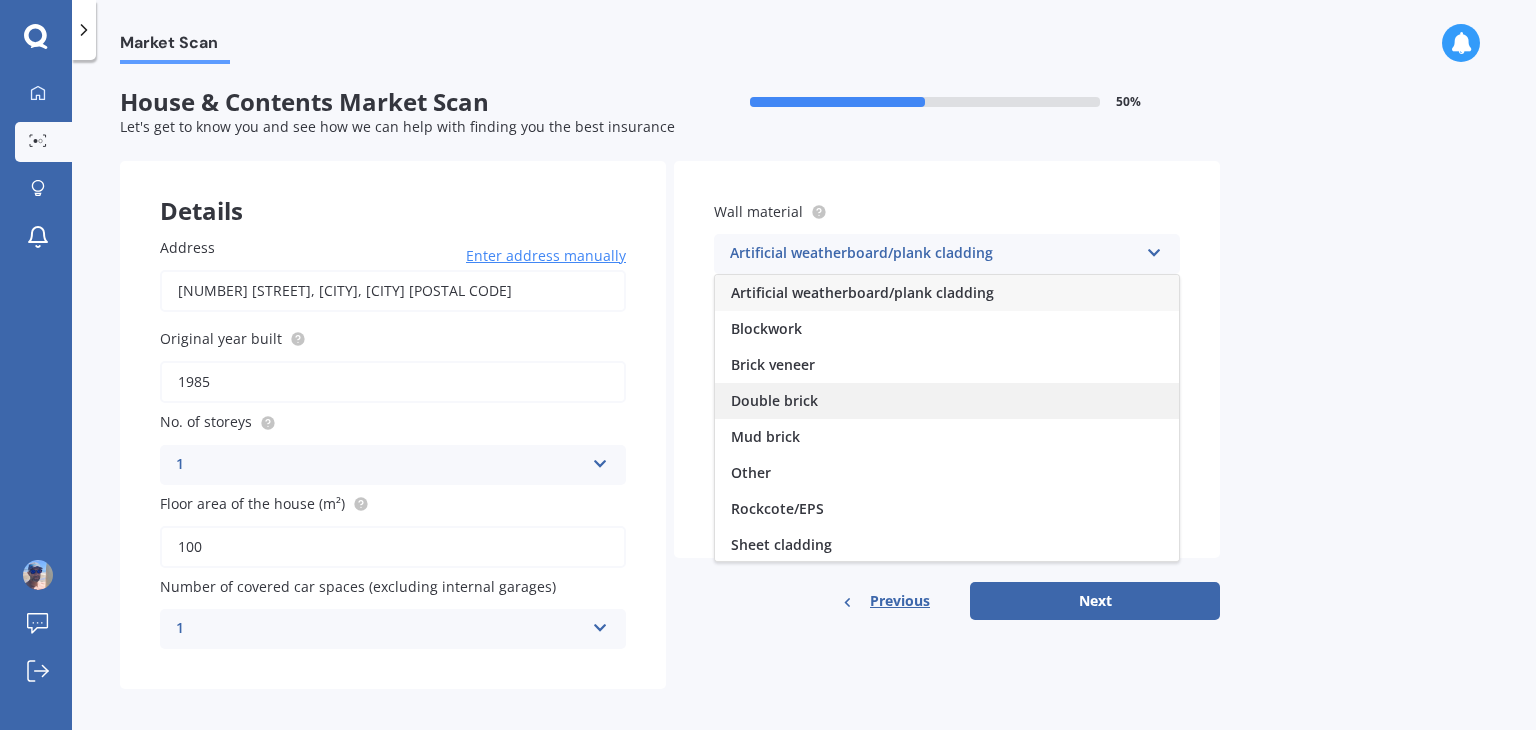 click on "Double brick" at bounding box center [774, 400] 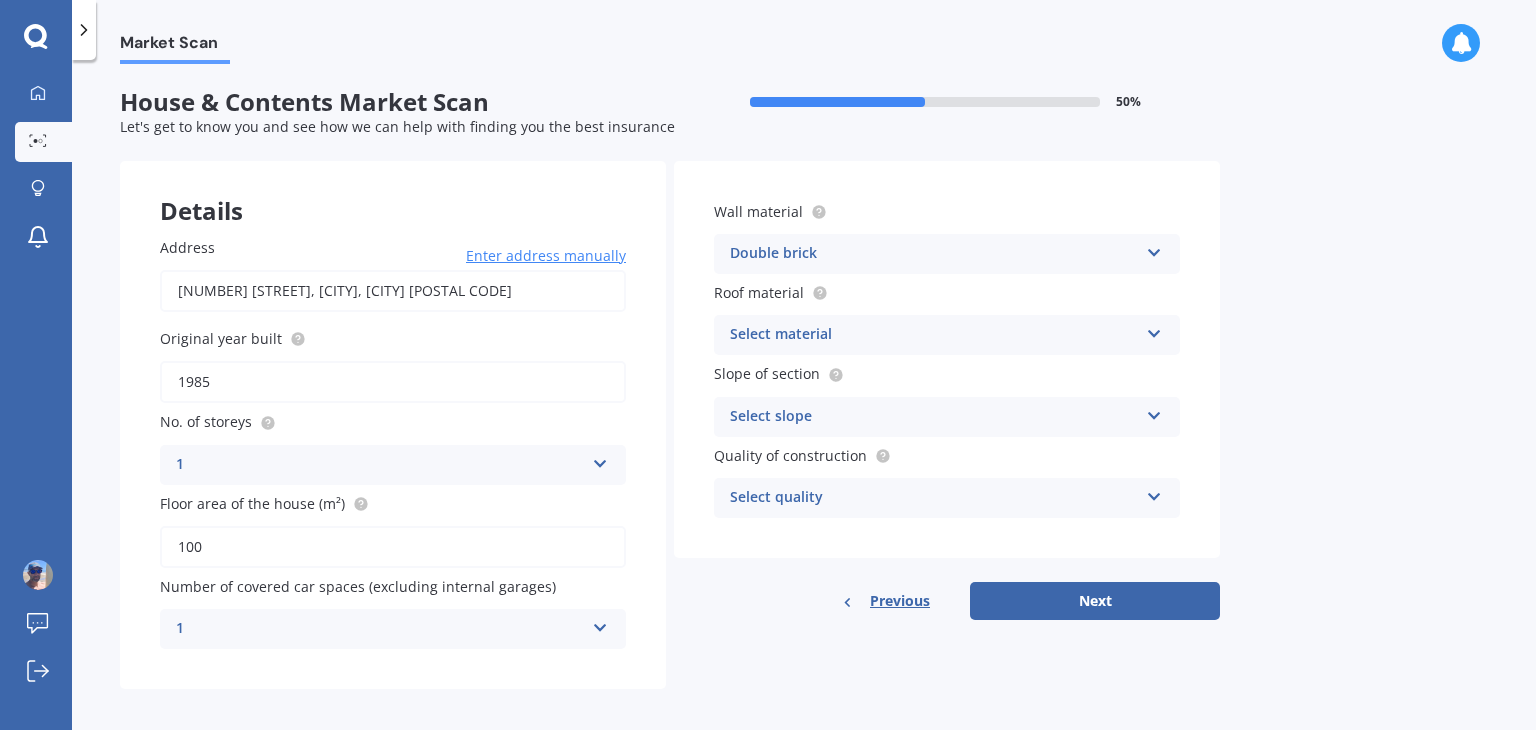 click at bounding box center [1154, 330] 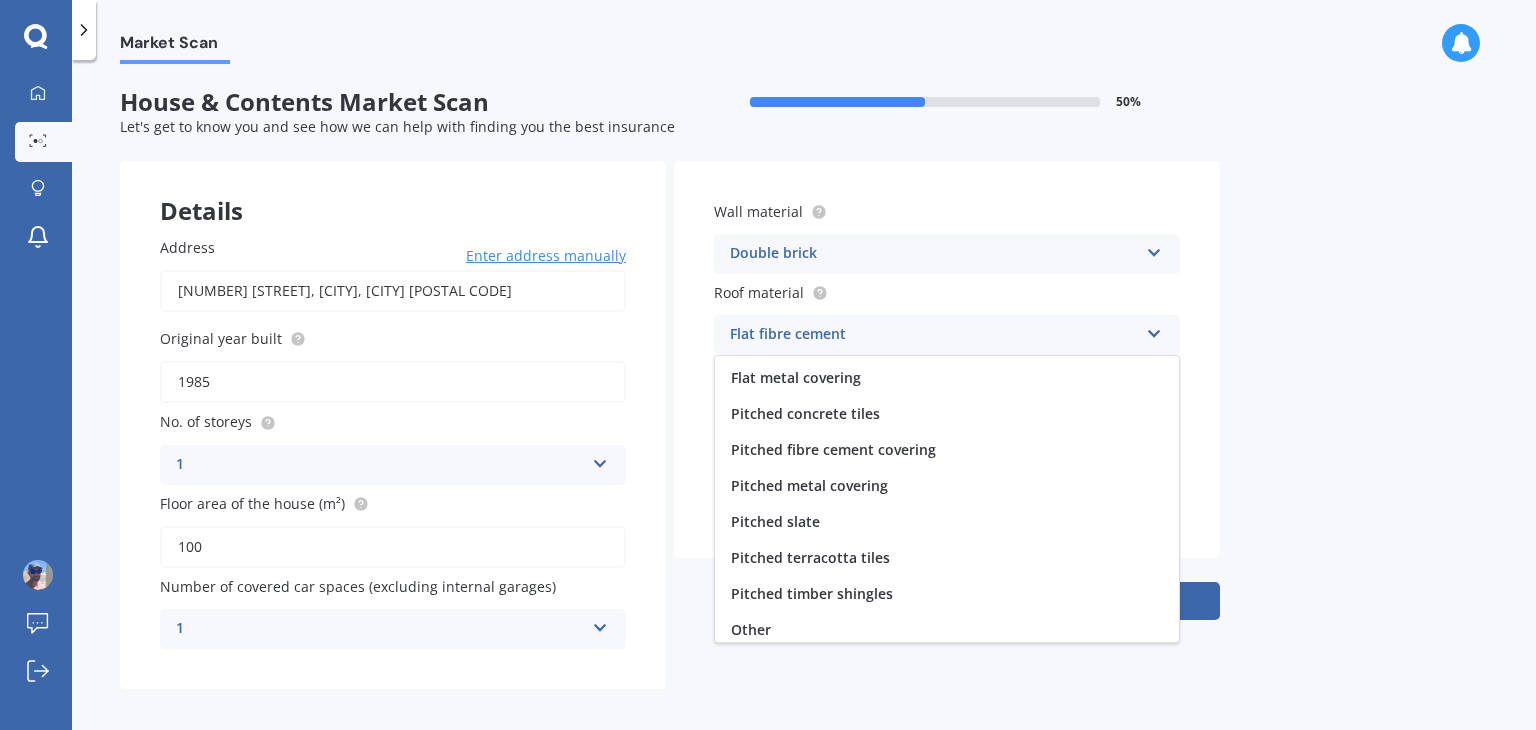 scroll, scrollTop: 73, scrollLeft: 0, axis: vertical 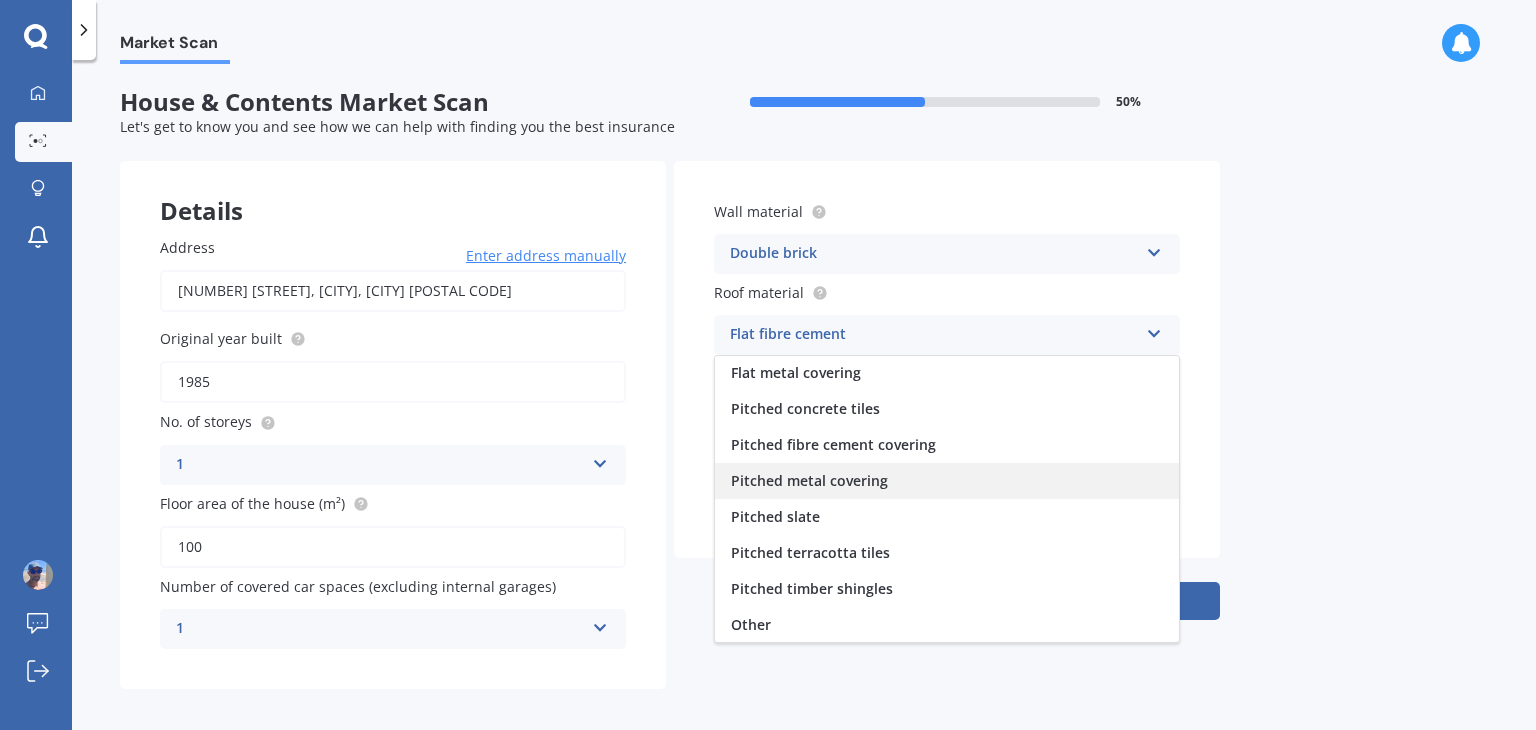click on "Pitched metal covering" at bounding box center (809, 480) 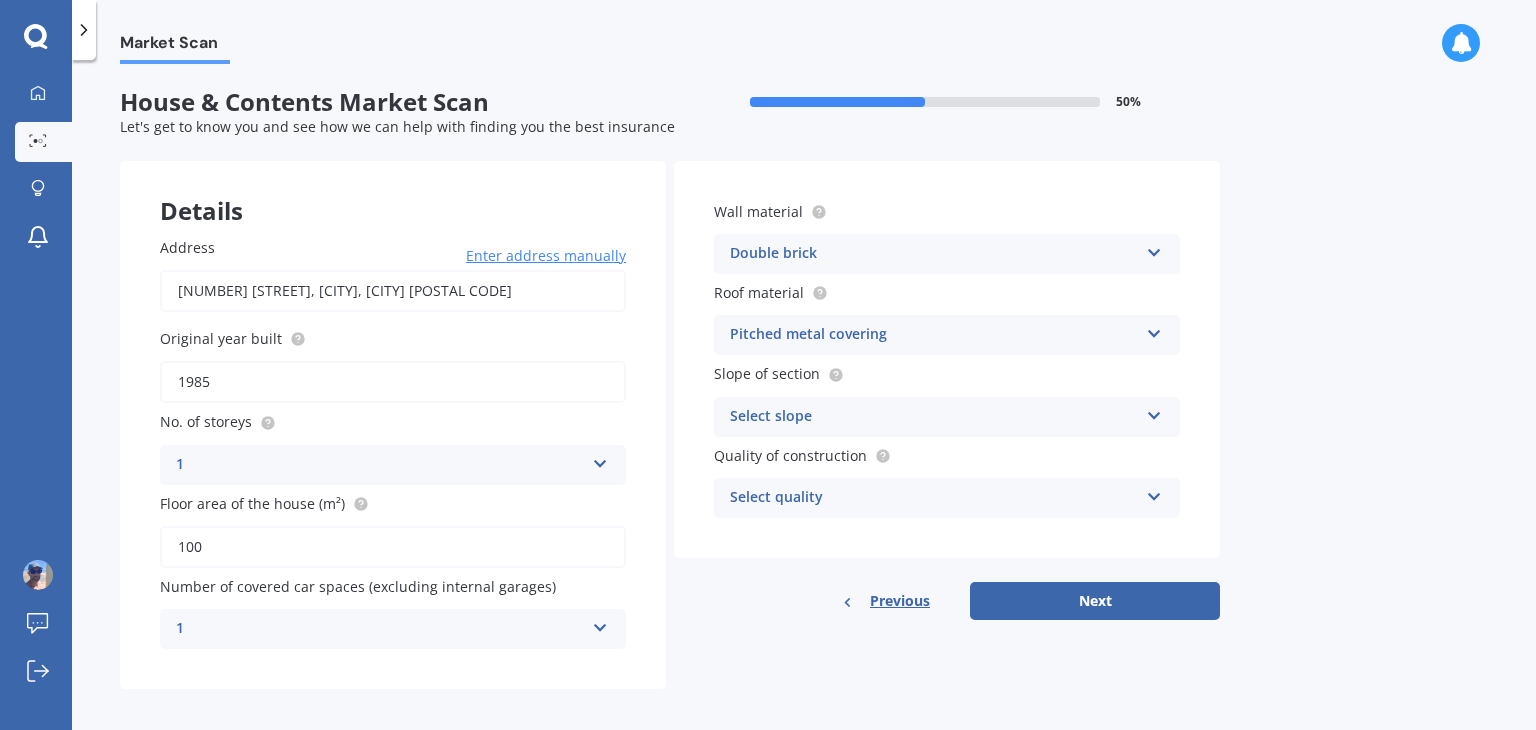 click on "Select slope" at bounding box center [934, 417] 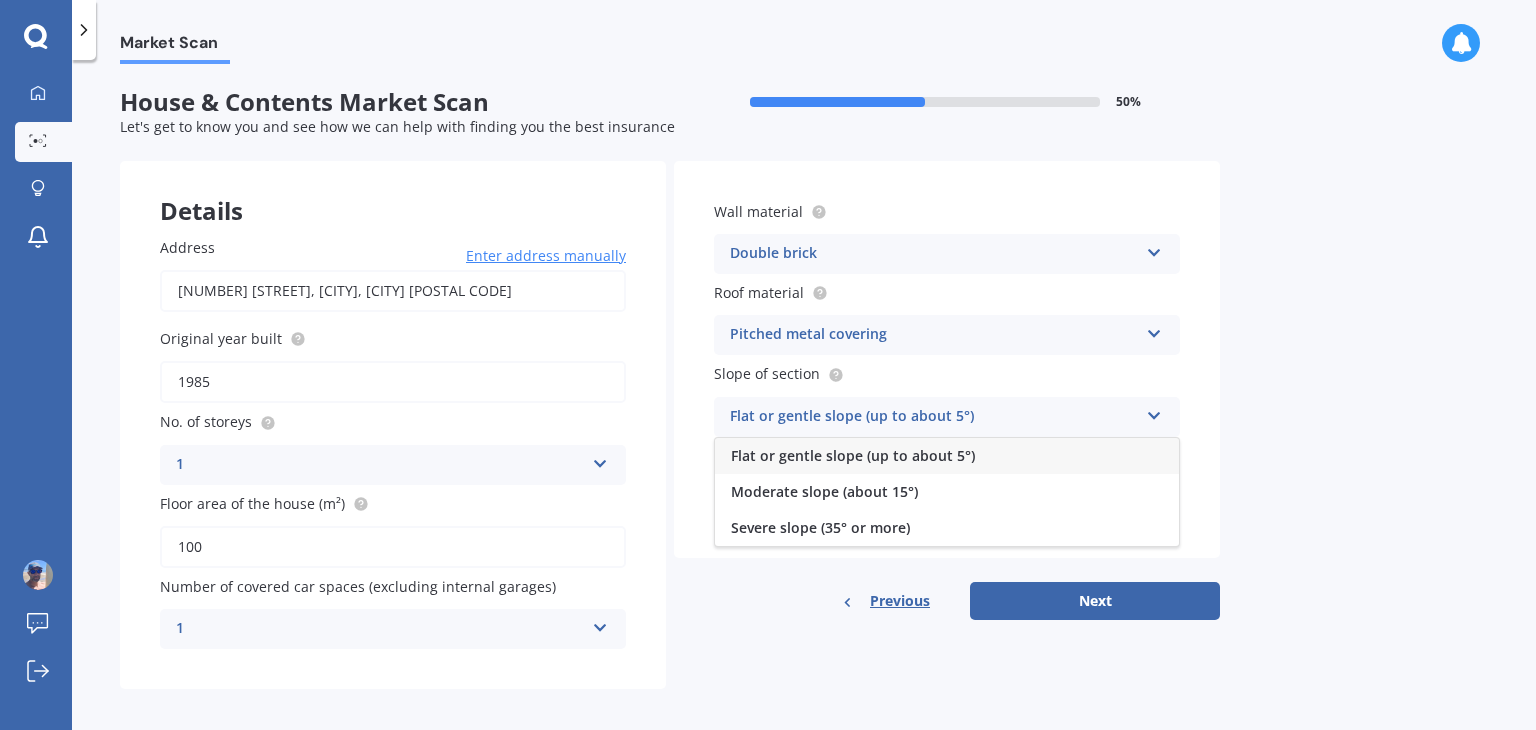 click on "Flat or gentle slope (up to about 5°)" at bounding box center (853, 455) 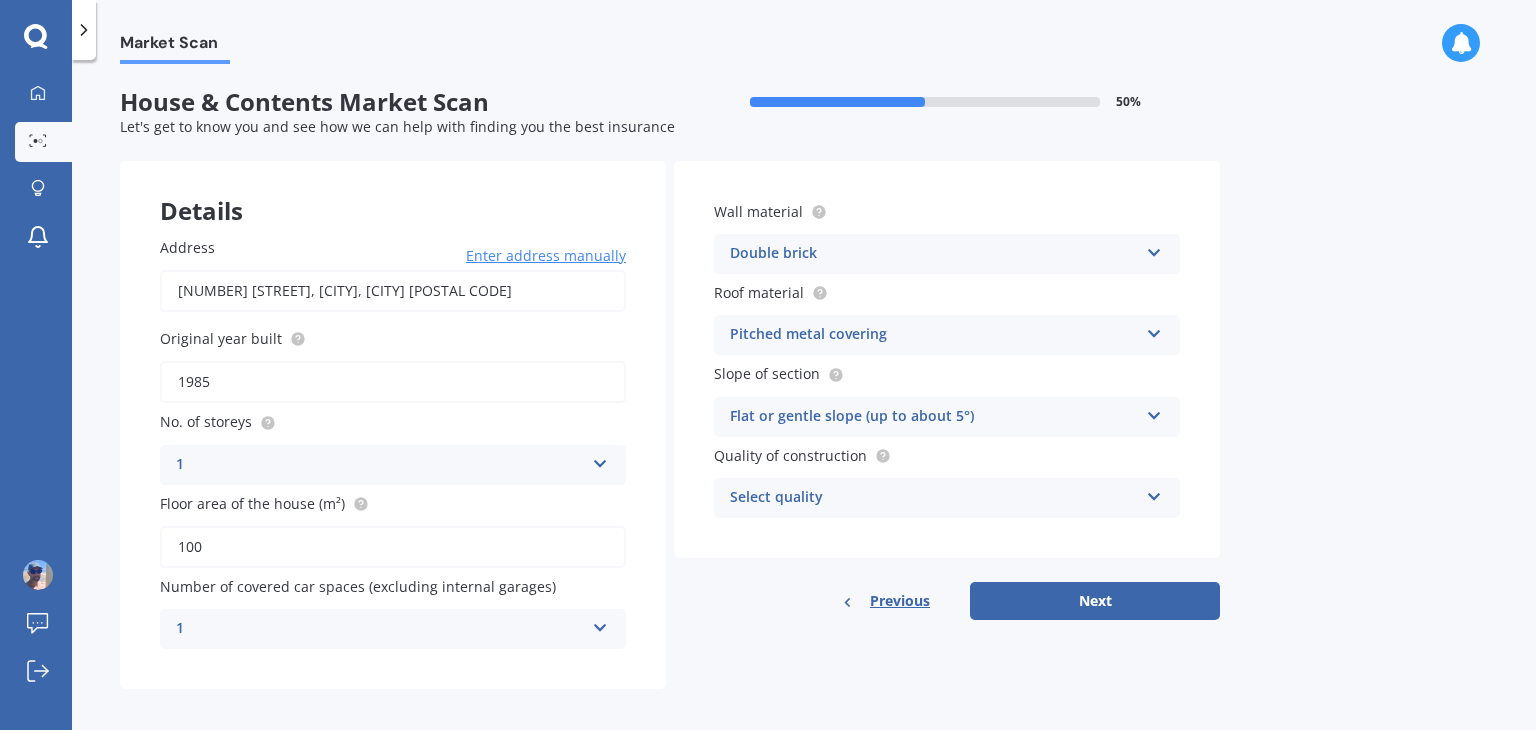 click on "Select quality" at bounding box center (934, 498) 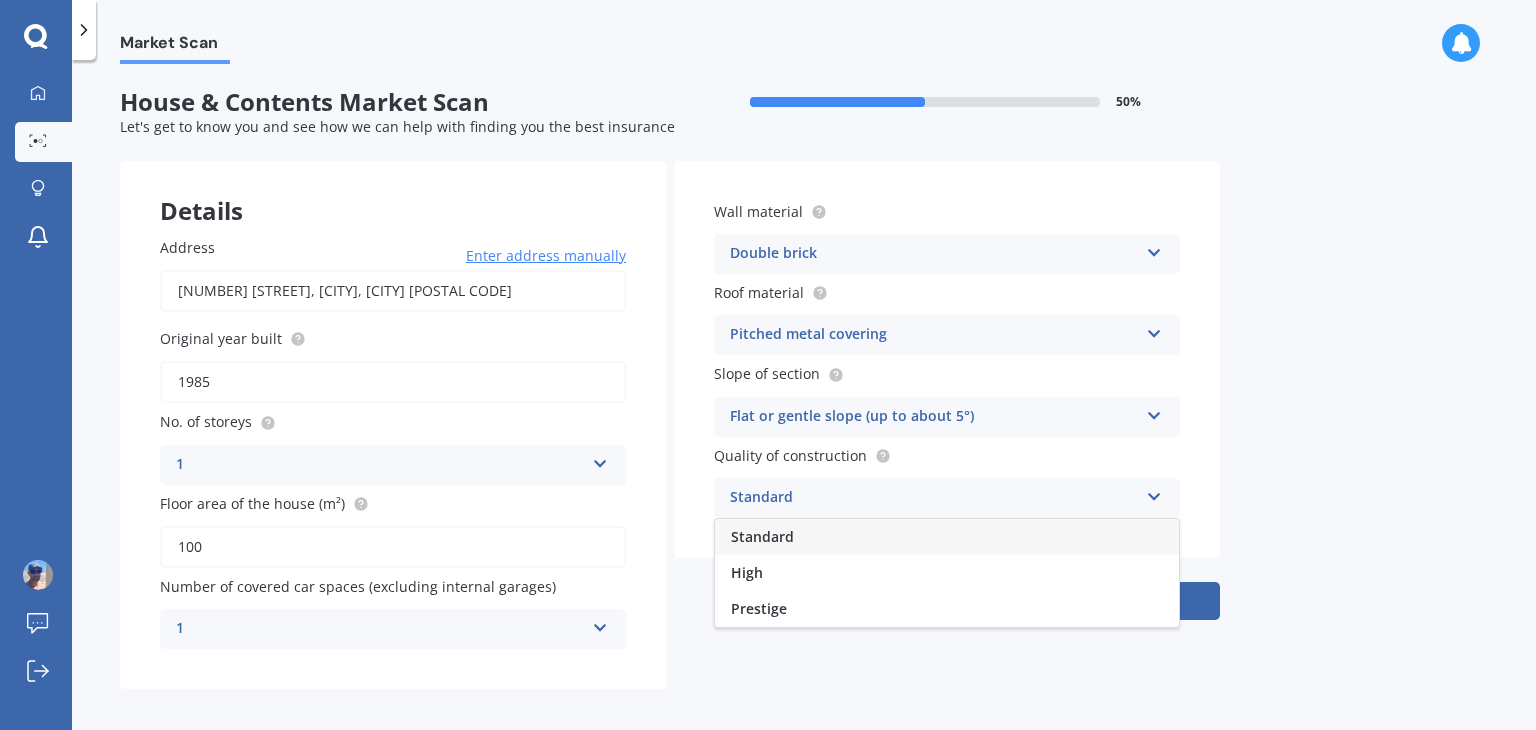 click on "Standard" at bounding box center [762, 536] 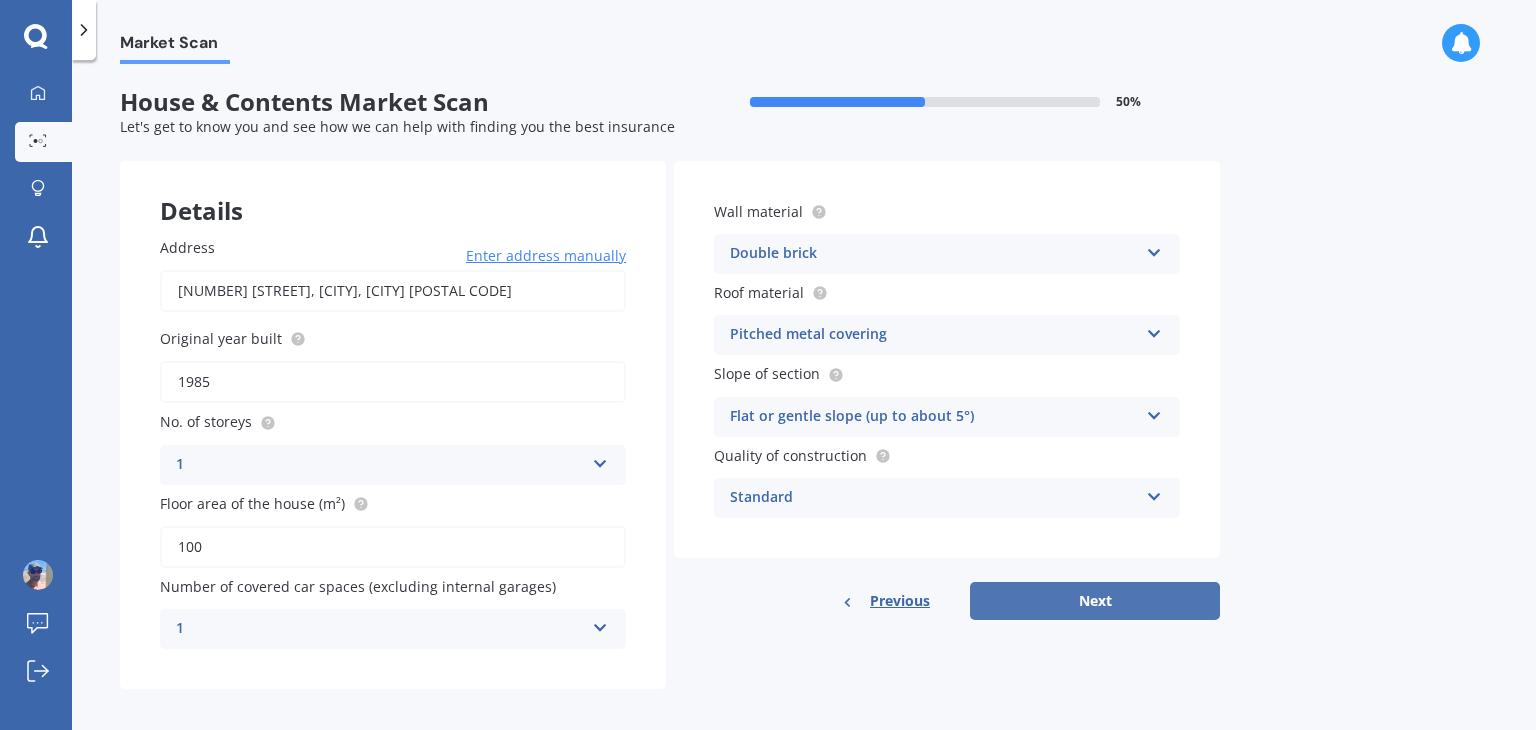 click on "Next" at bounding box center [1095, 601] 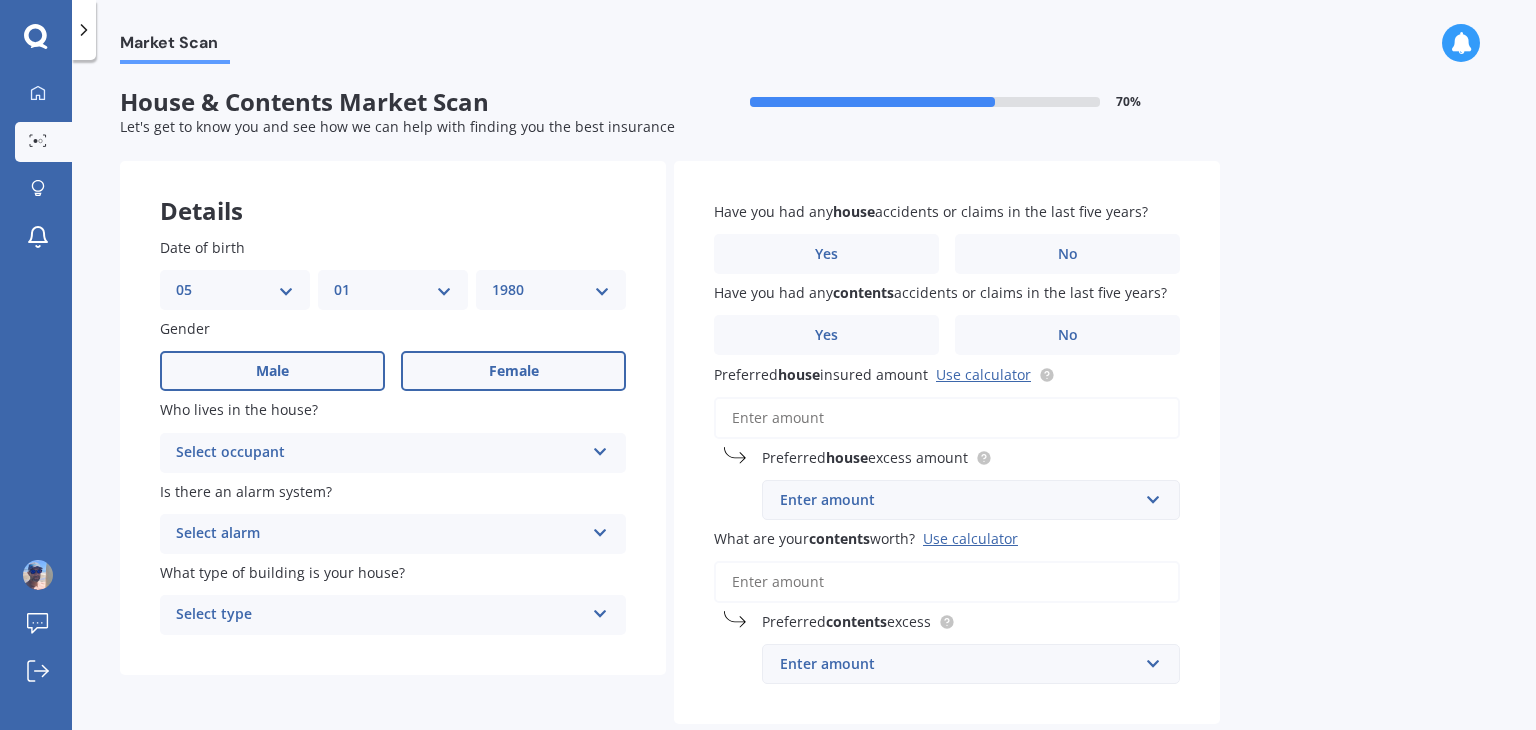 click on "Female" at bounding box center [513, 371] 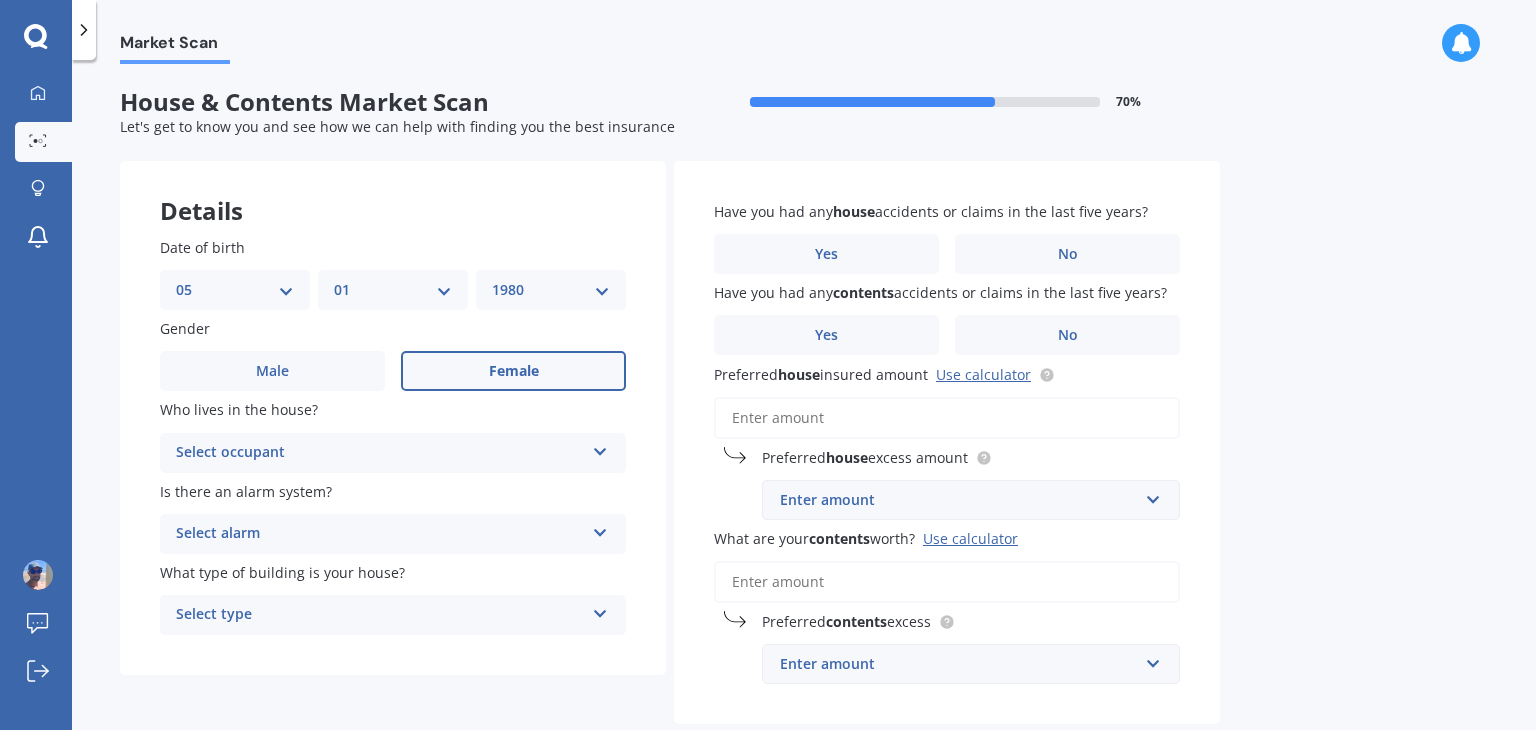 click on "DD 01 02 03 04 05 06 07 08 09 10 11 12 13 14 15 16 17 18 19 20 21 22 23 24 25 26 27 28 29 30 31" at bounding box center [235, 290] 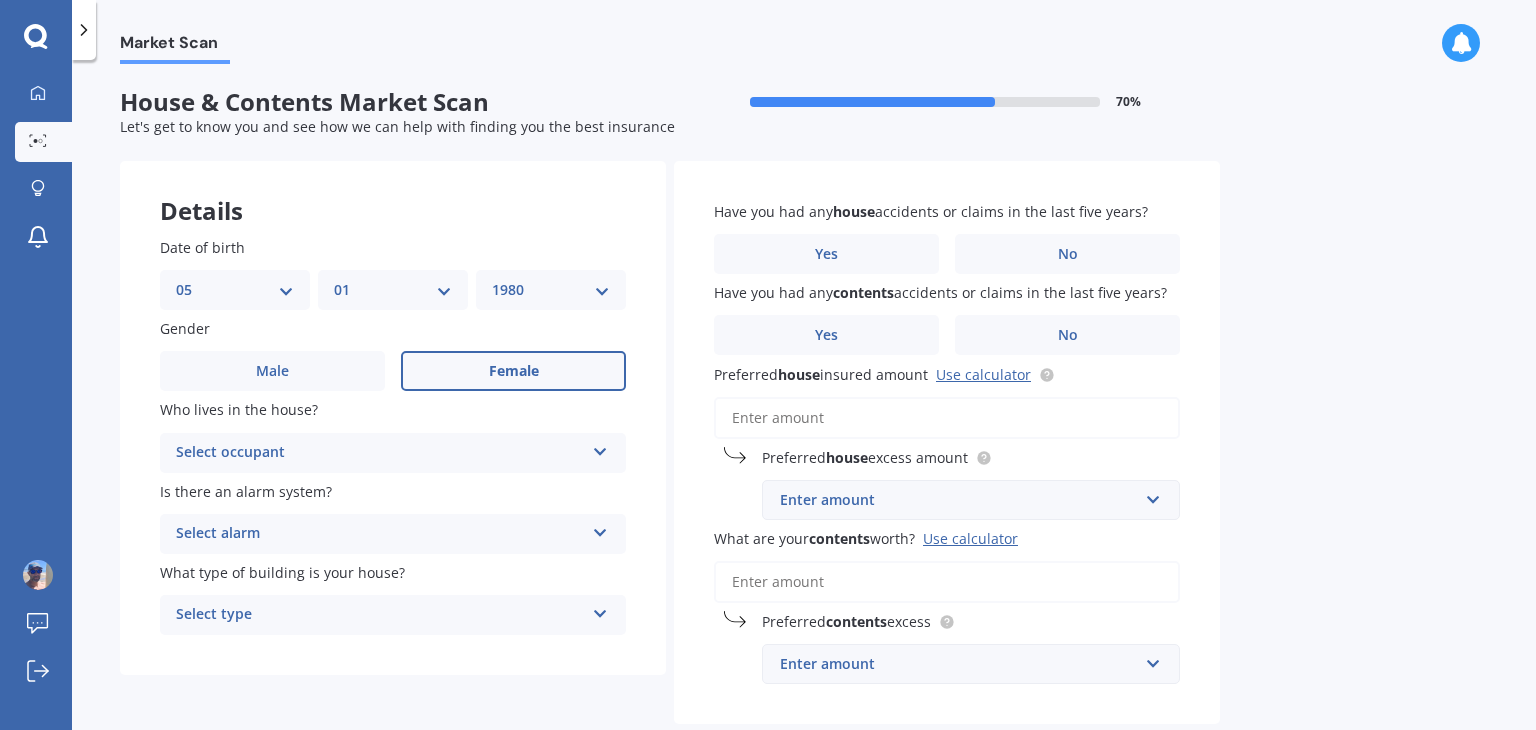 select on "16" 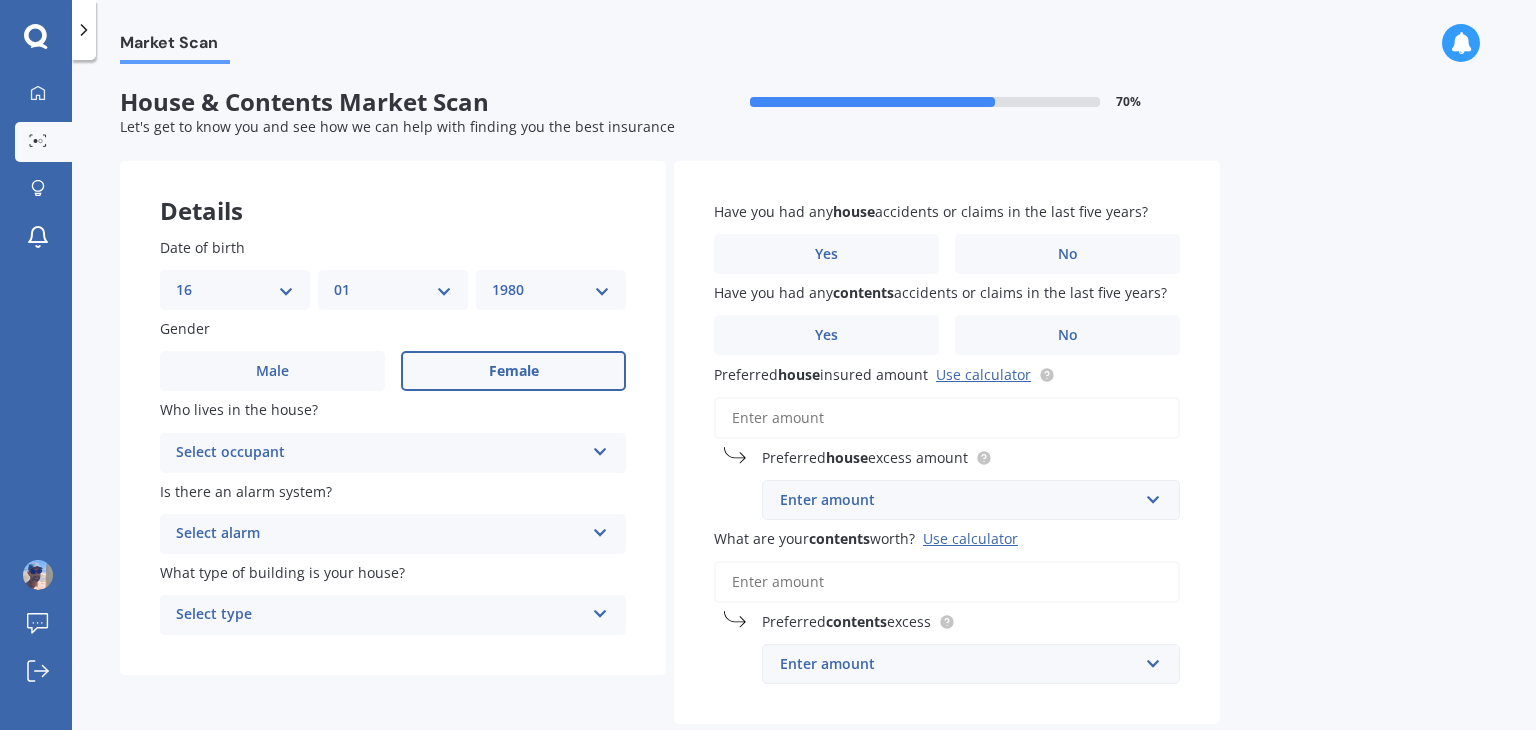 click on "DD 01 02 03 04 05 06 07 08 09 10 11 12 13 14 15 16 17 18 19 20 21 22 23 24 25 26 27 28 29 30 31" at bounding box center (235, 290) 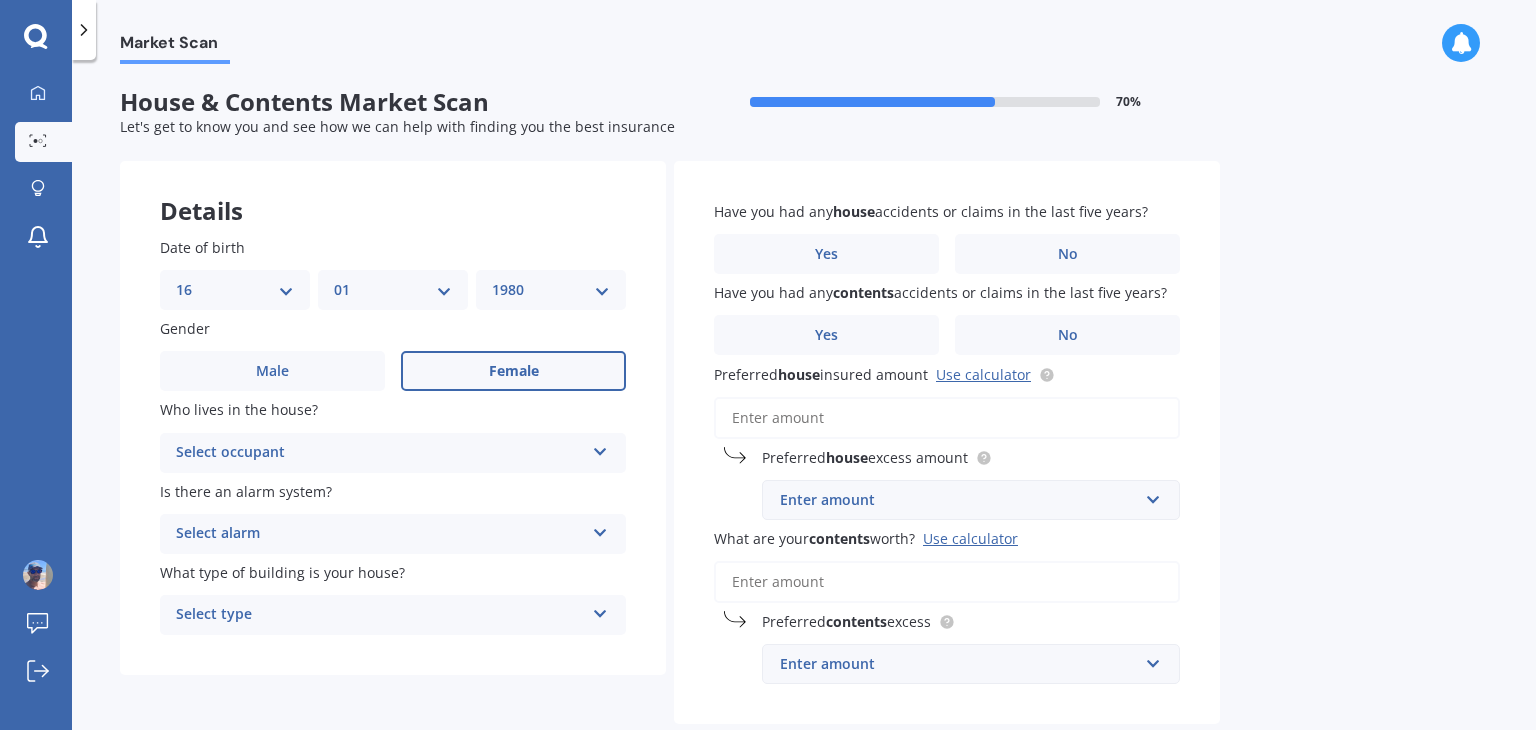 select on "05" 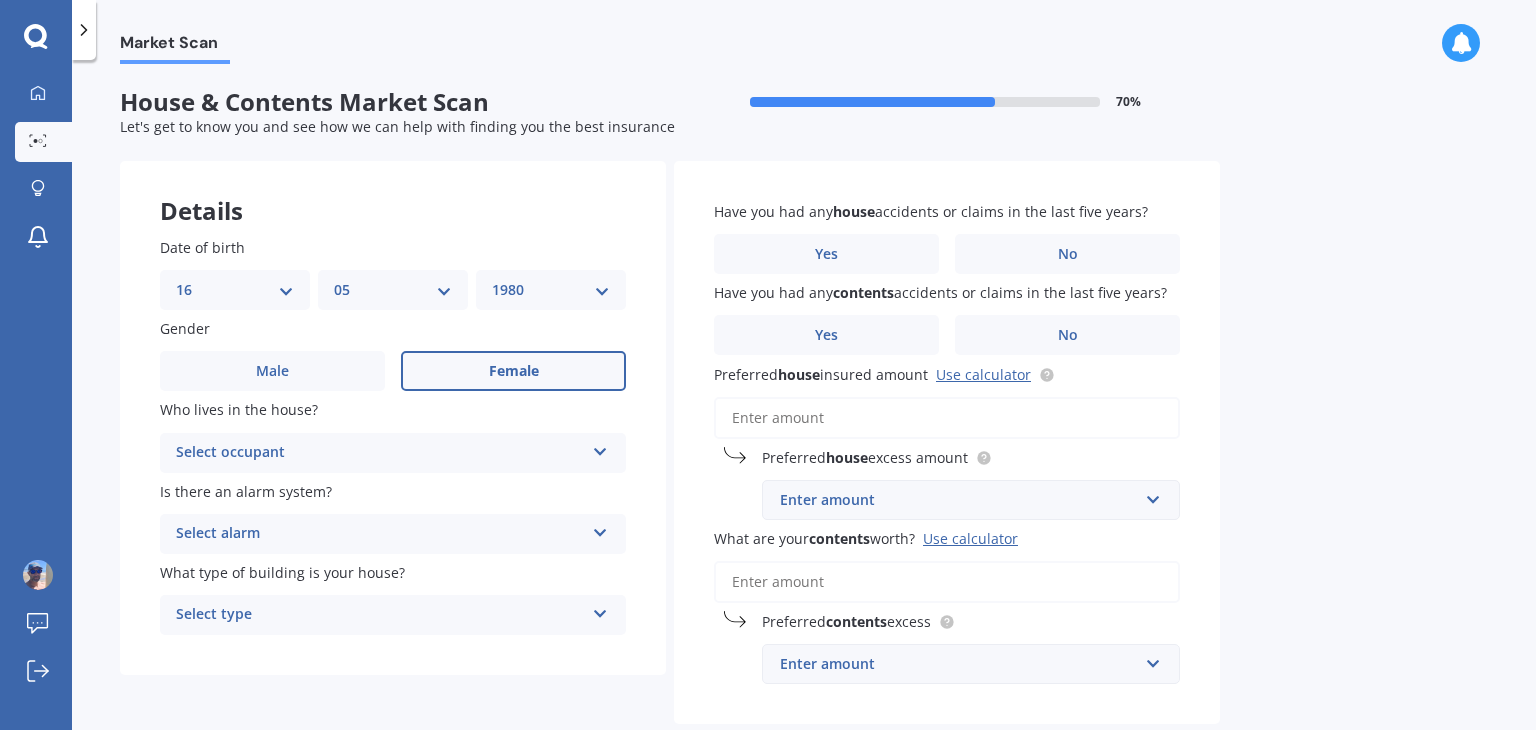 click on "MM 01 02 03 04 05 06 07 08 09 10 11 12" at bounding box center [393, 290] 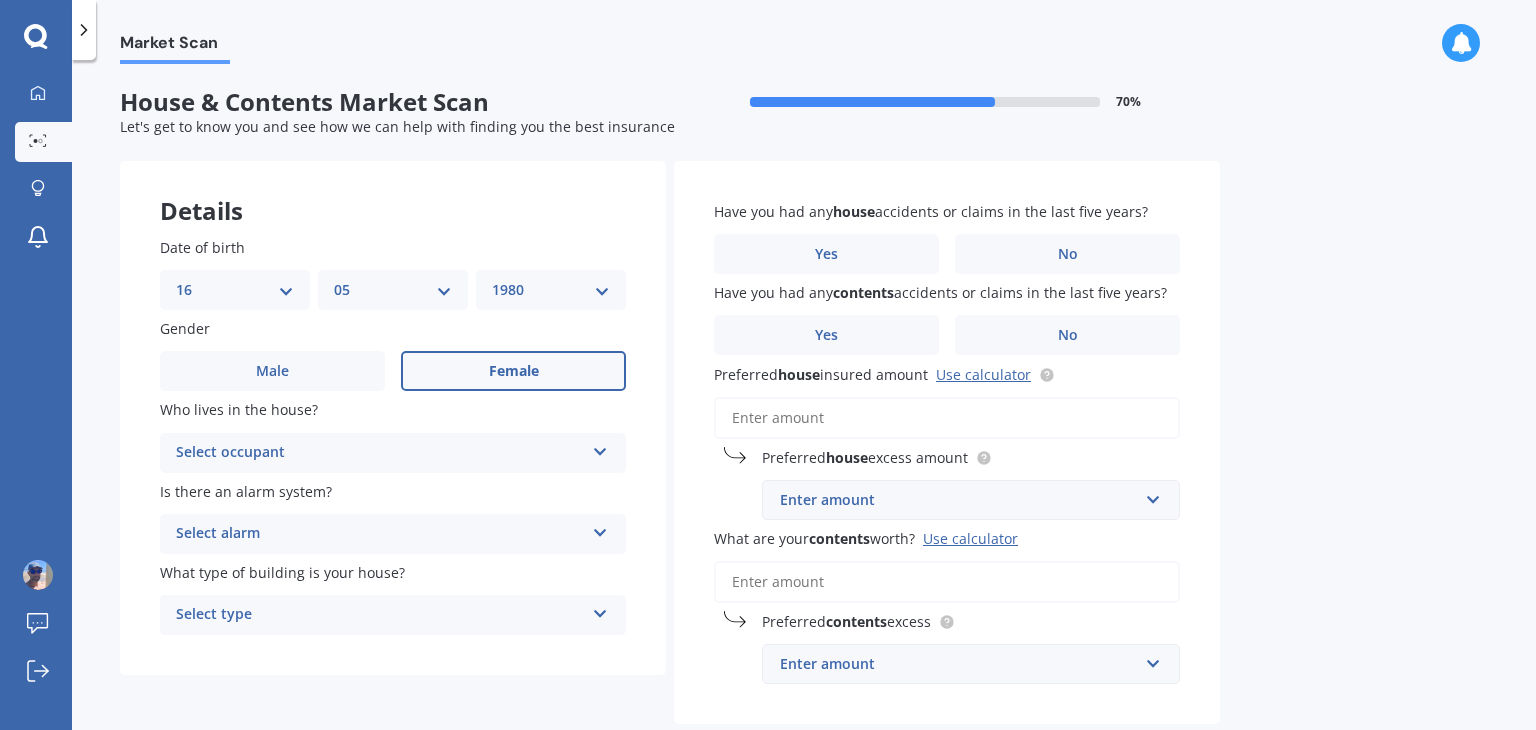 select on "1971" 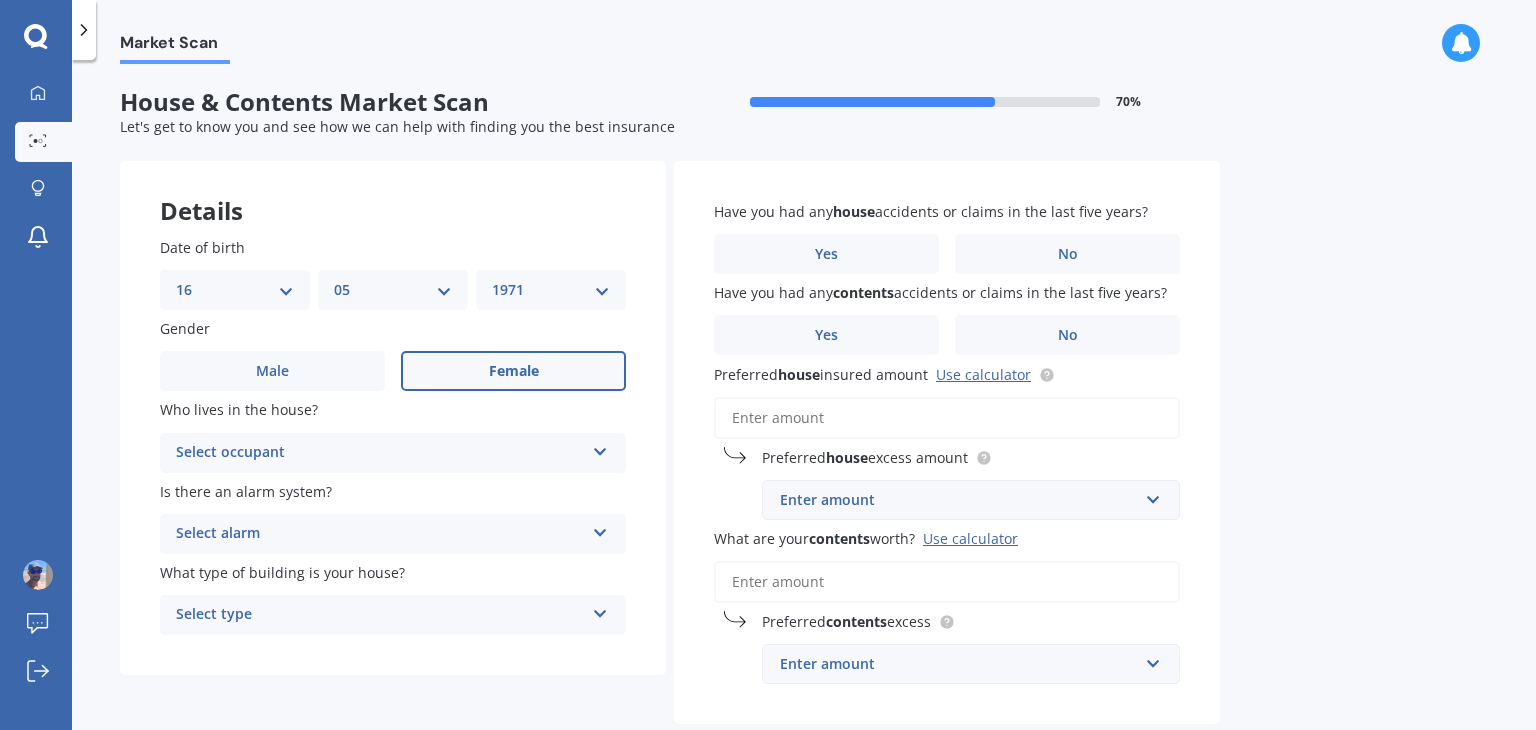 click on "YYYY 2009 2008 2007 2006 2005 2004 2003 2002 2001 2000 1999 1998 1997 1996 1995 1994 1993 1992 1991 1990 1989 1988 1987 1986 1985 1984 1983 1982 1981 1980 1979 1978 1977 1976 1975 1974 1973 1972 1971 1970 1969 1968 1967 1966 1965 1964 1963 1962 1961 1960 1959 1958 1957 1956 1955 1954 1953 1952 1951 1950 1949 1948 1947 1946 1945 1944 1943 1942 1941 1940 1939 1938 1937 1936 1935 1934 1933 1932 1931 1930 1929 1928 1927 1926 1925 1924 1923 1922 1921 1920 1919 1918 1917 1916 1915 1914 1913 1912 1911 1910" at bounding box center (551, 290) 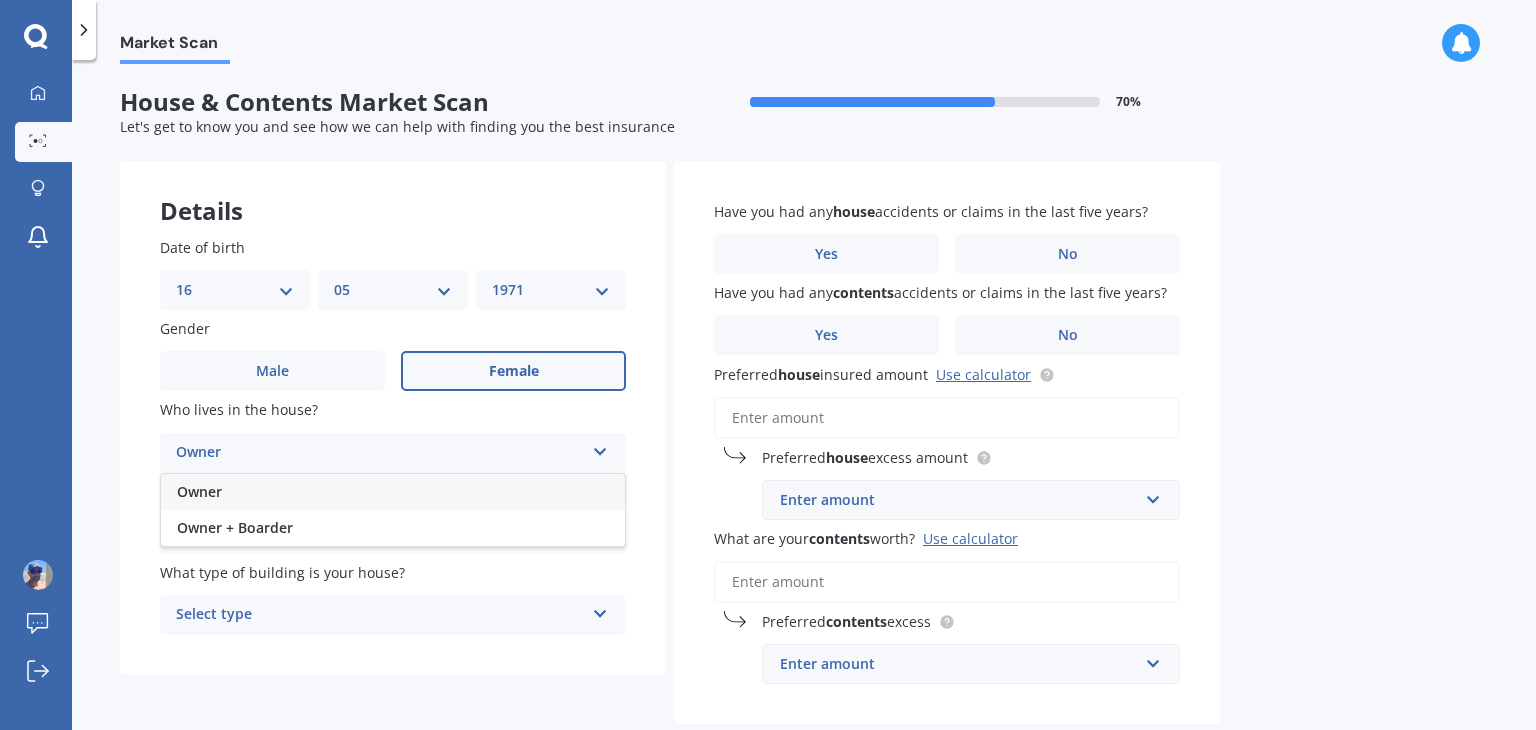 click on "Owner" at bounding box center (393, 492) 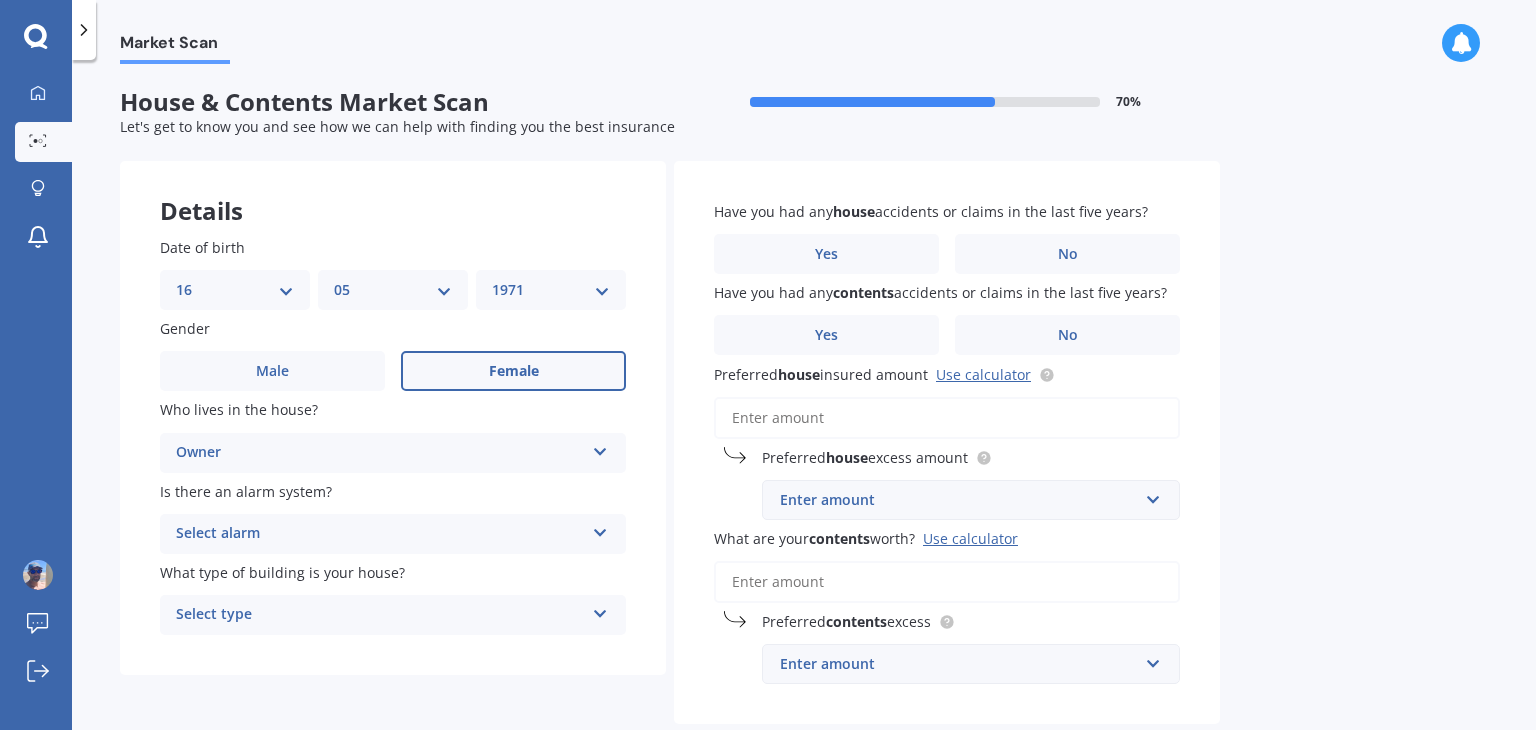 click on "Select alarm Yes, monitored Yes, not monitored No" at bounding box center [393, 534] 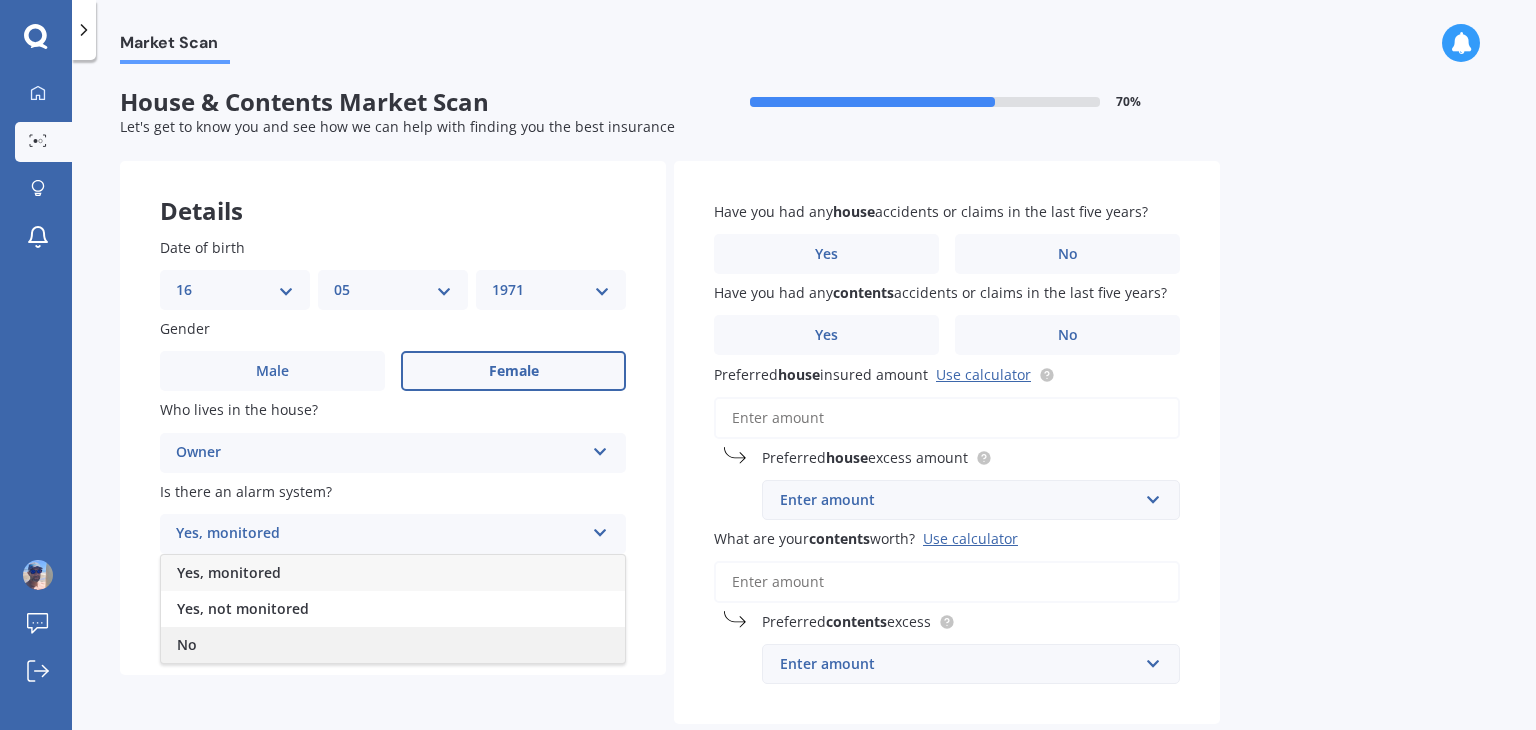 click on "No" at bounding box center (393, 645) 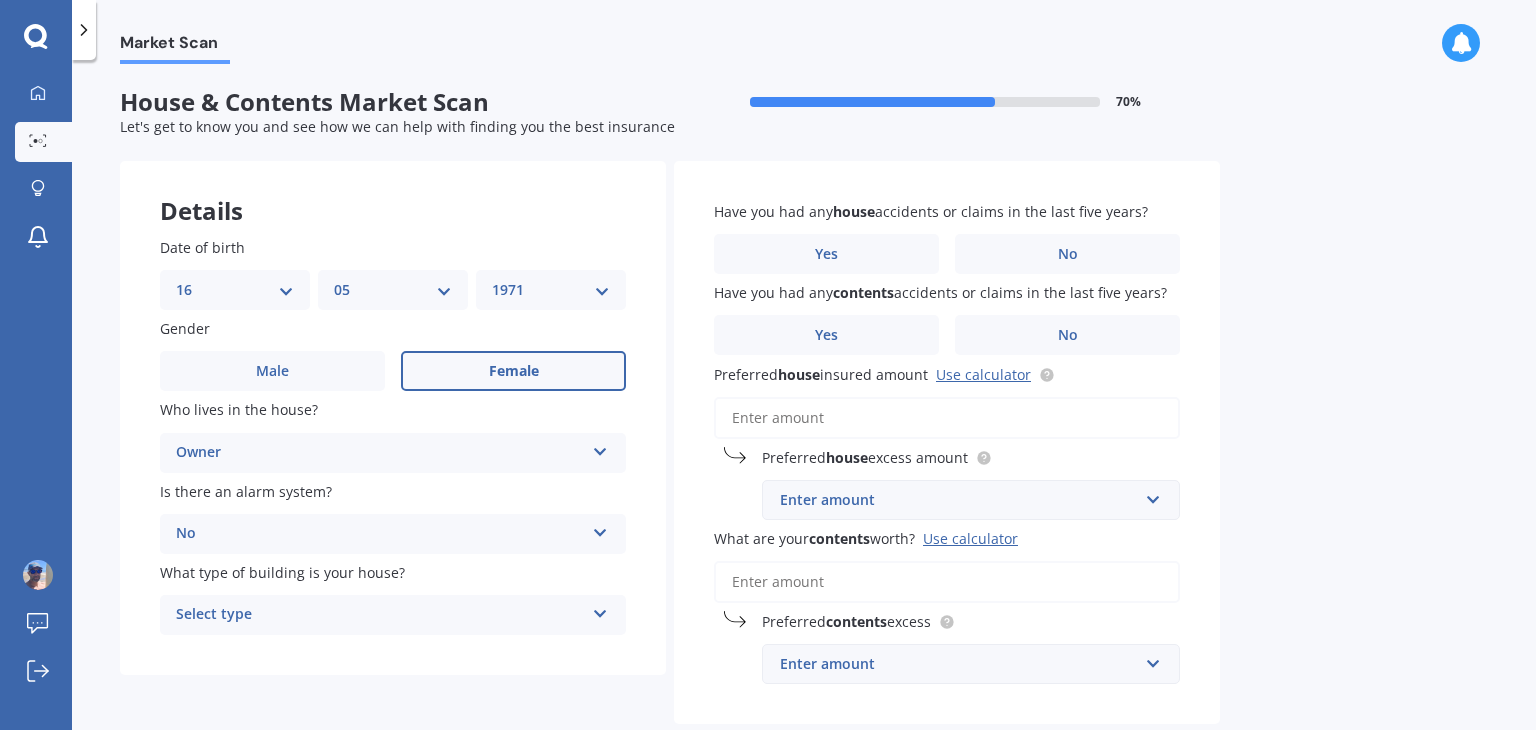 click on "Select type Freestanding Multi-unit (in a block of 6 or less) Multi-unit (in a block of 7-10)" at bounding box center [393, 615] 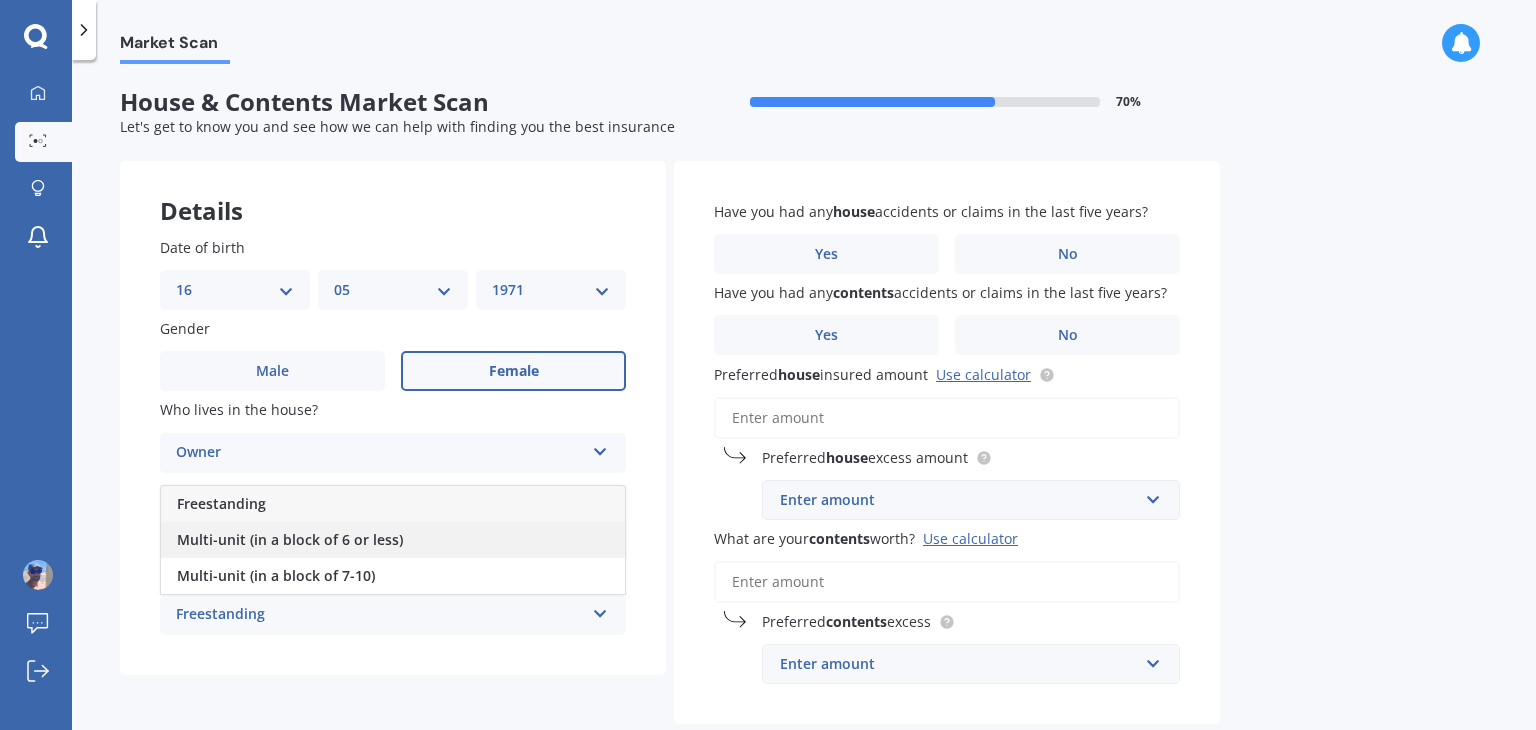click on "Multi-unit (in a block of 6 or less)" at bounding box center [290, 539] 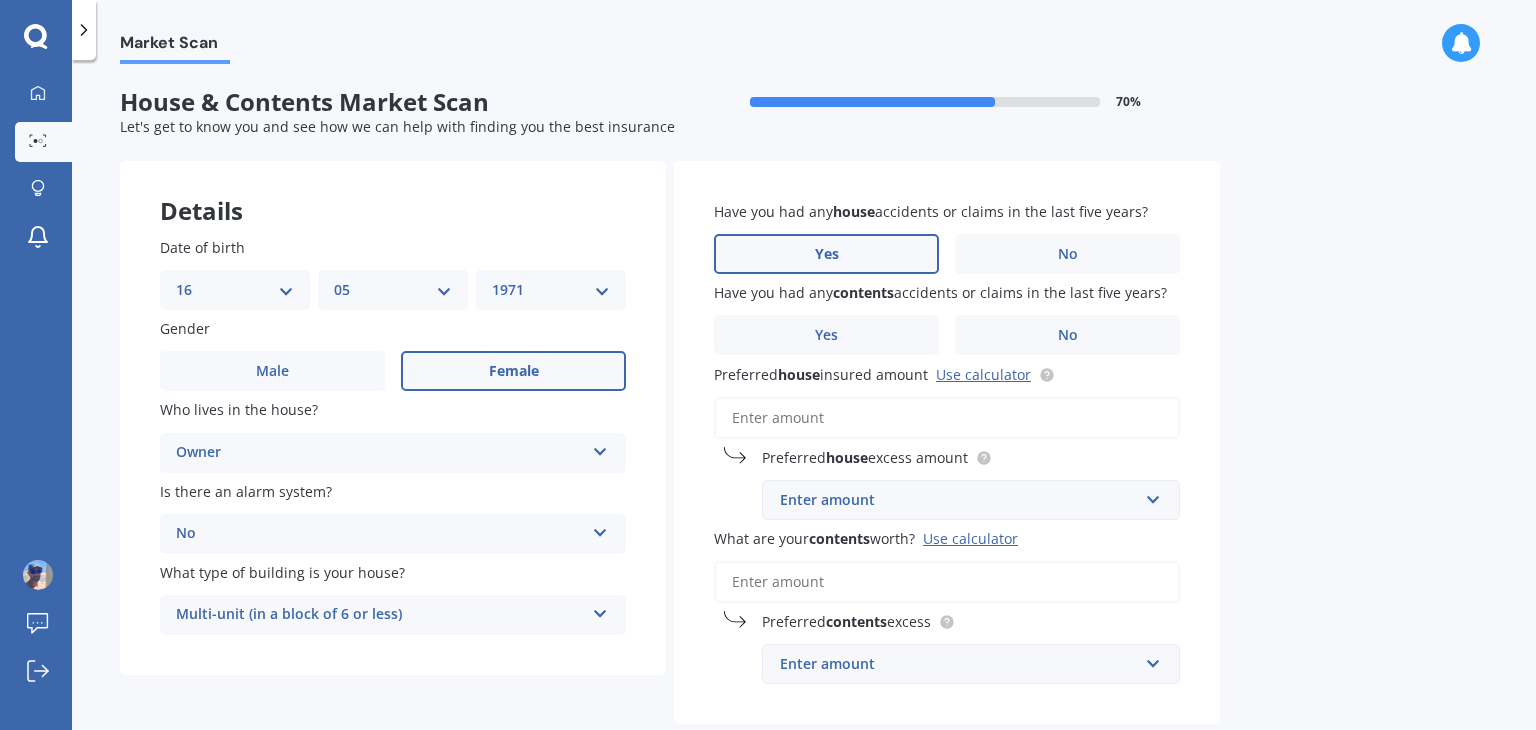 click on "Yes" at bounding box center [826, 254] 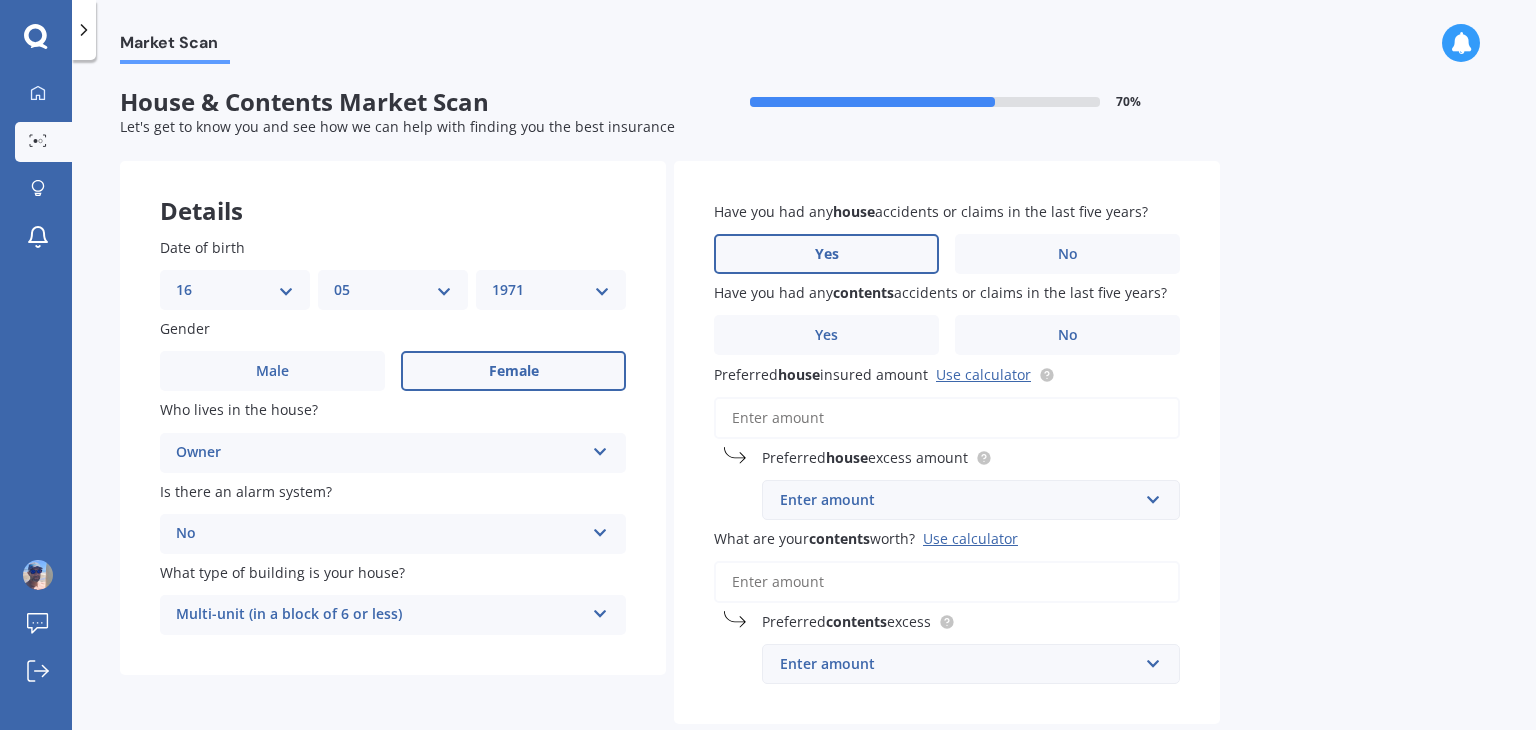 click on "Yes" at bounding box center [0, 0] 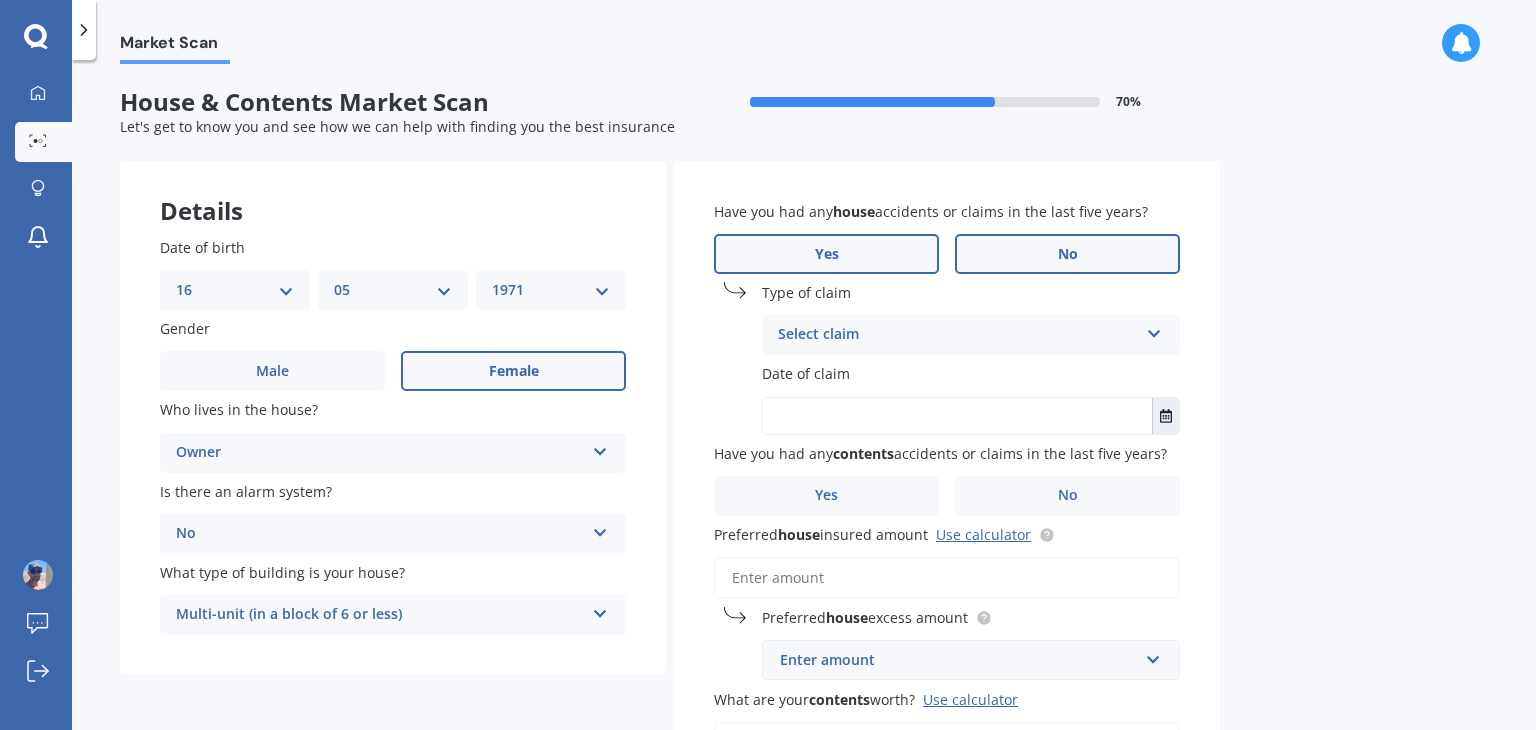 click on "No" at bounding box center [1067, 254] 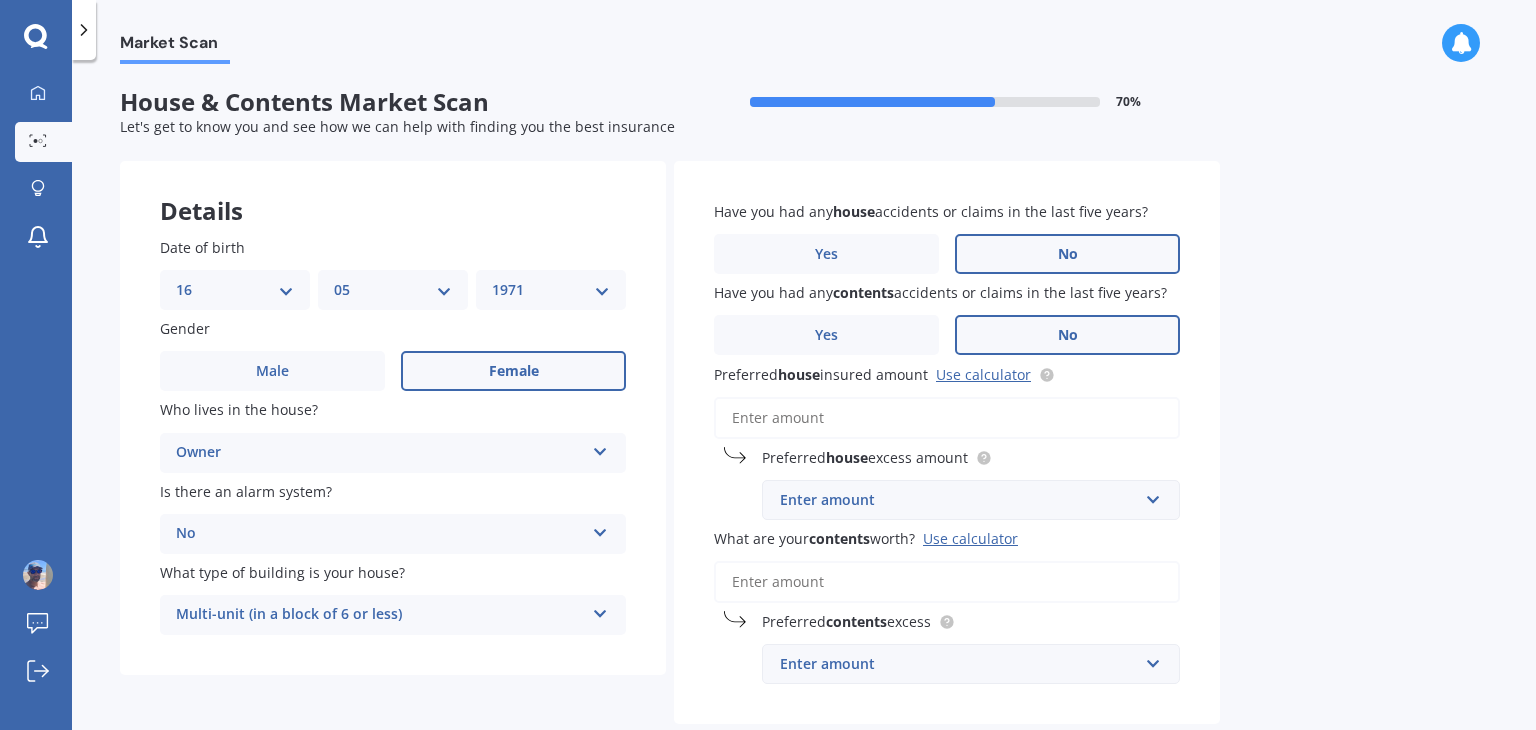 click on "No" at bounding box center (1067, 335) 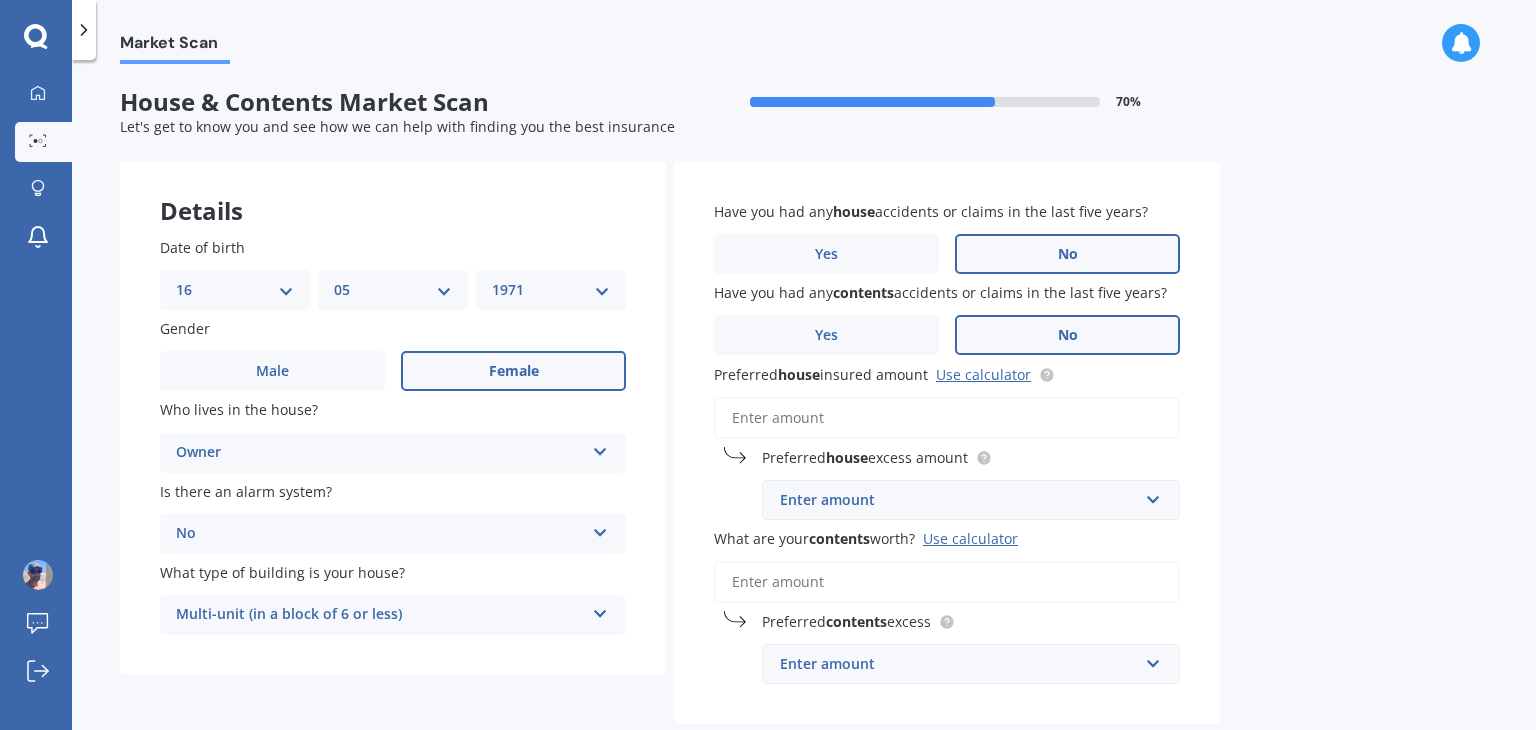 click on "Preferred  house  insured amount Use calculator" at bounding box center [947, 418] 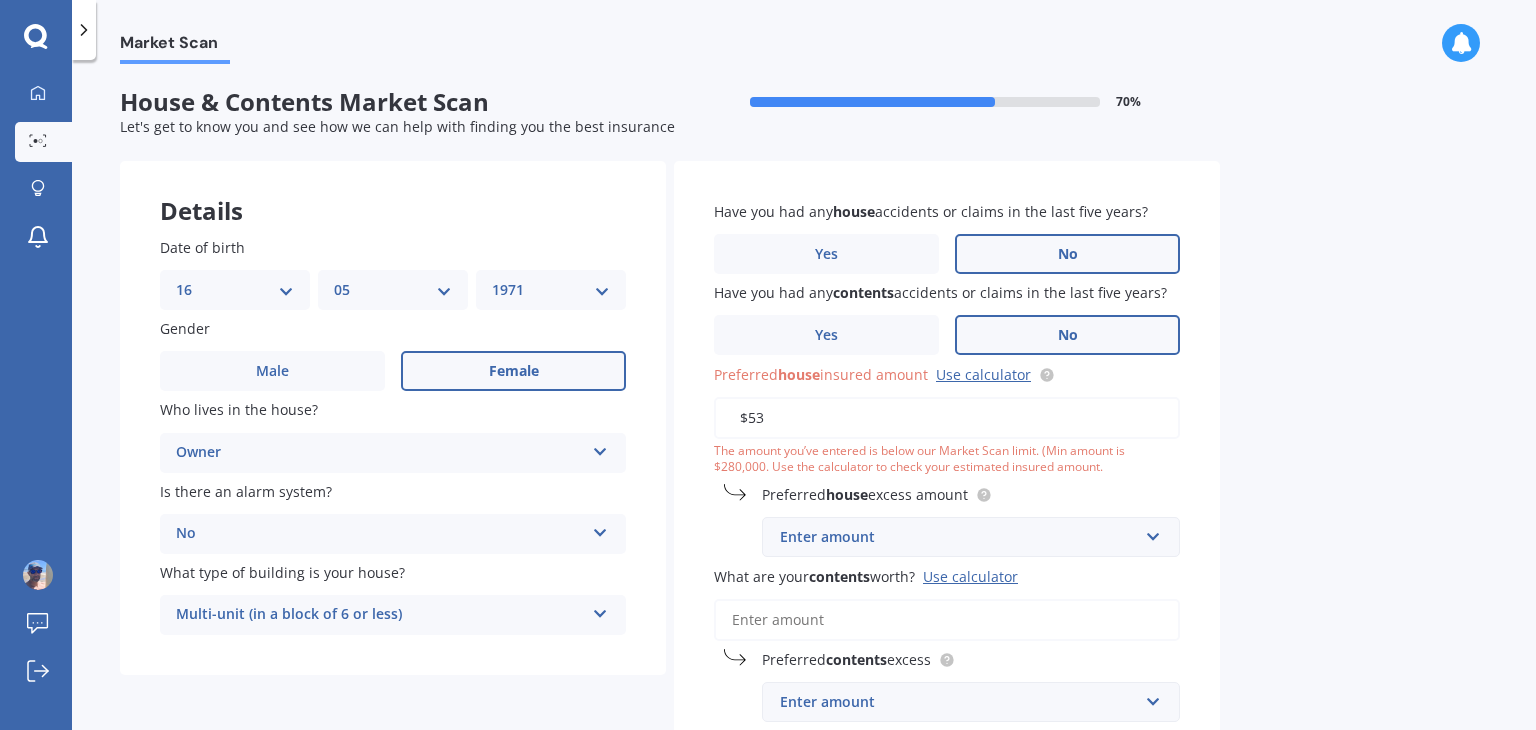 type on "$5" 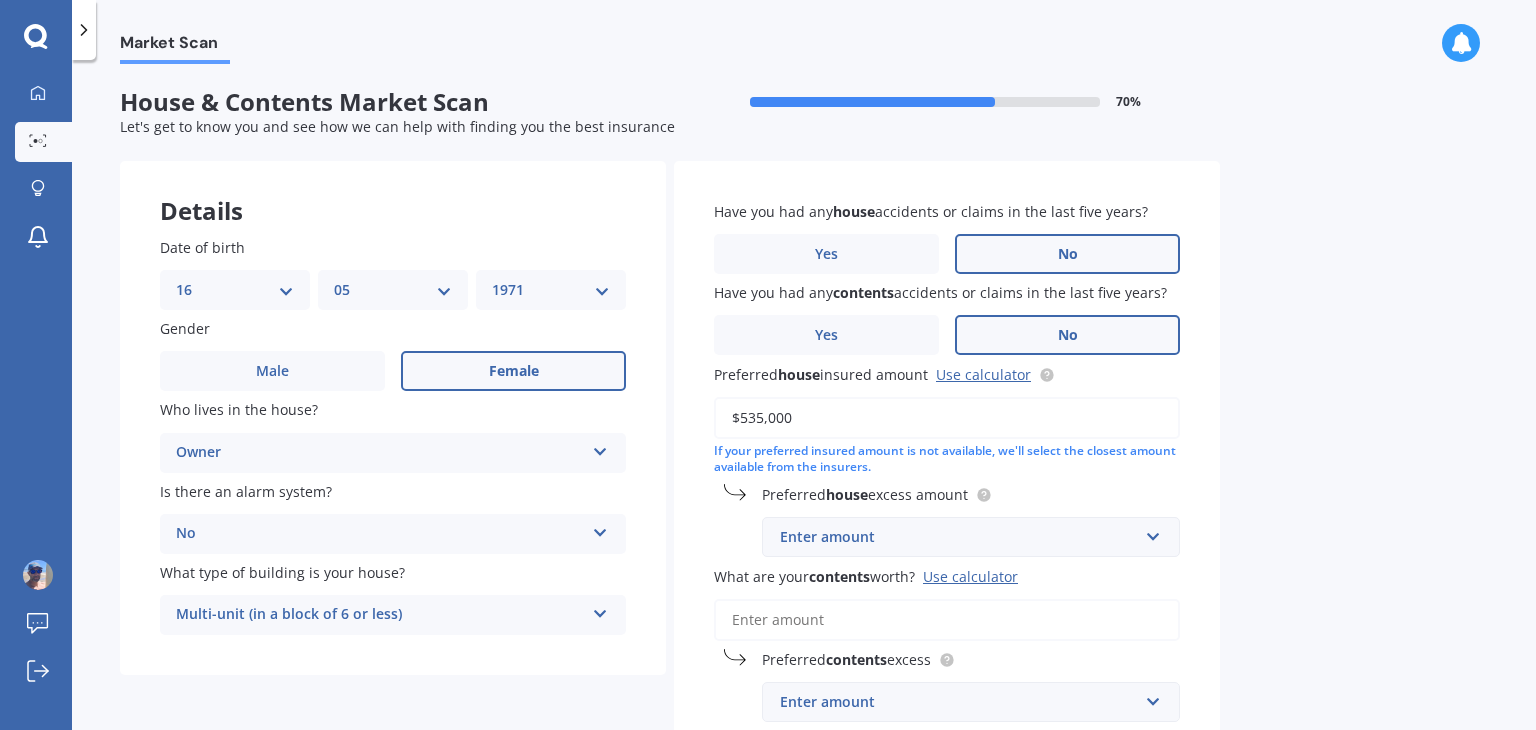 type on "$535,000" 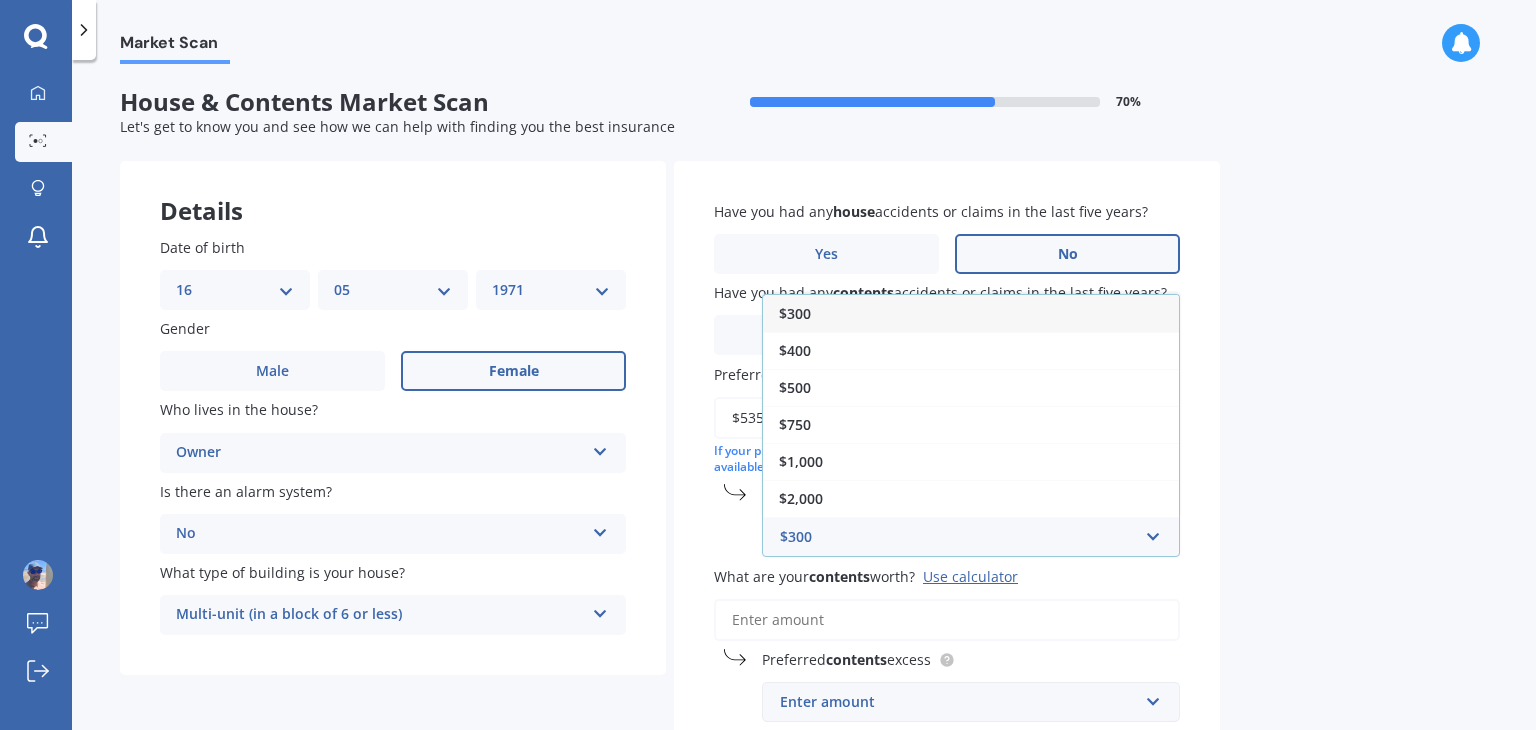 click on "$300" at bounding box center (971, 313) 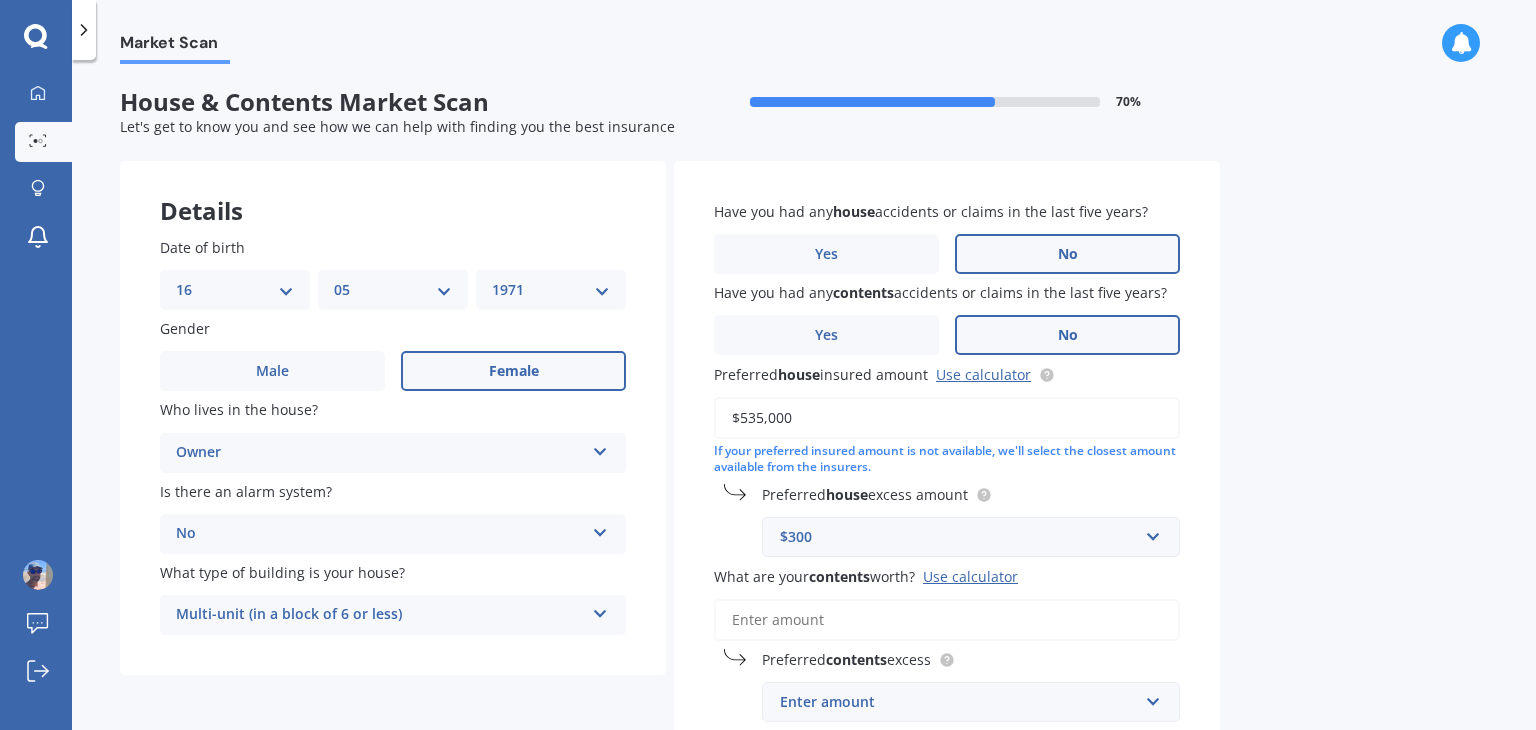 click on "What are your  contents  worth? Use calculator" at bounding box center [947, 620] 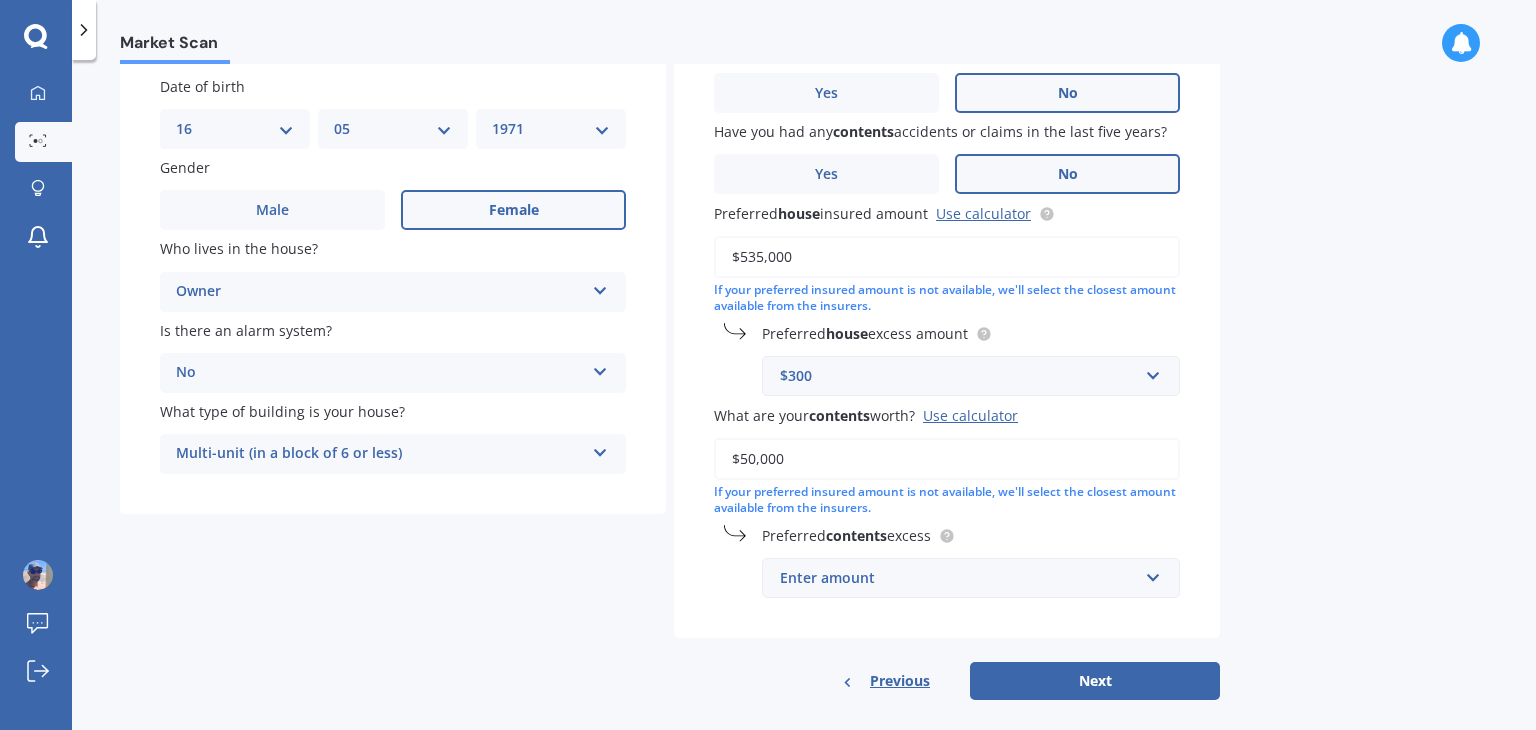 scroll, scrollTop: 183, scrollLeft: 0, axis: vertical 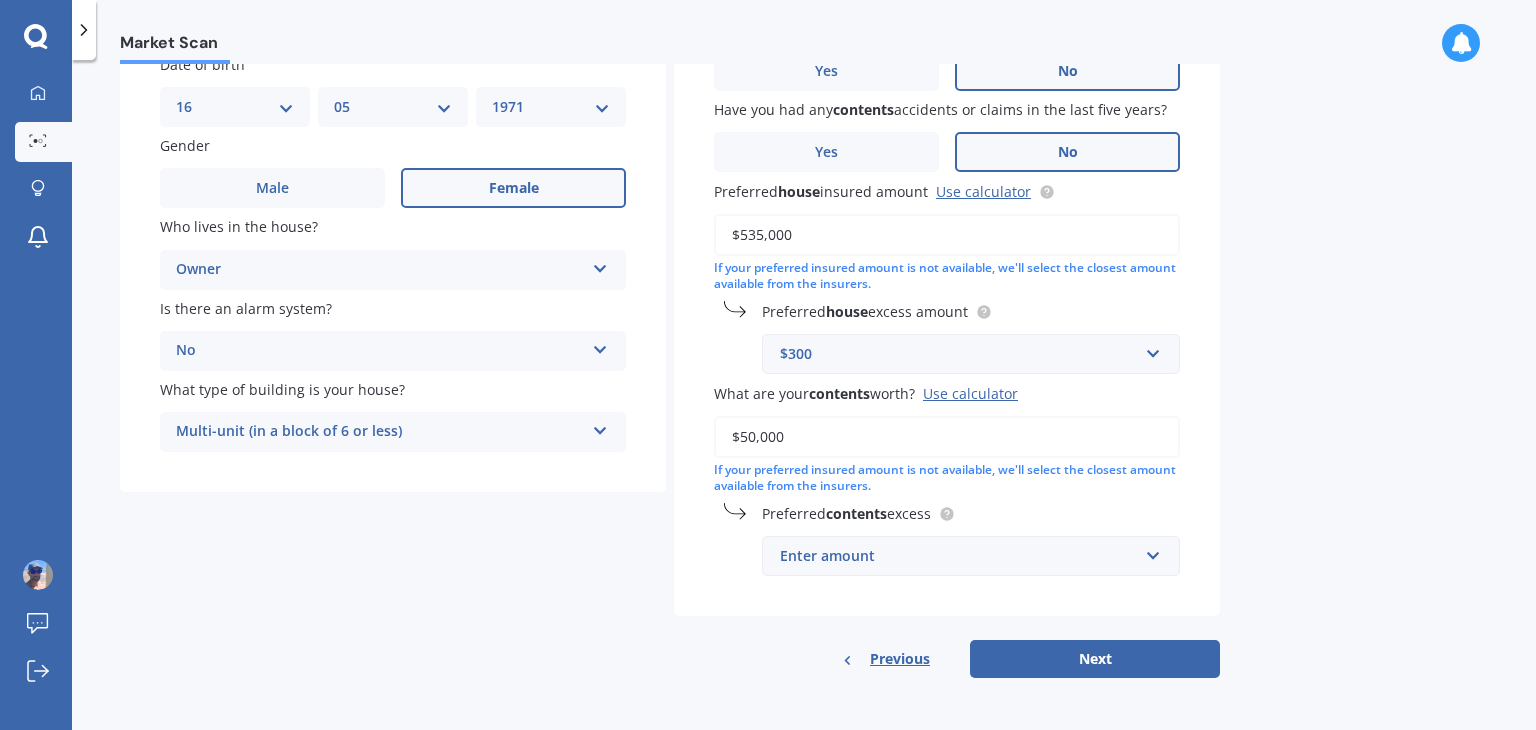 click on "$50,000" at bounding box center (947, 437) 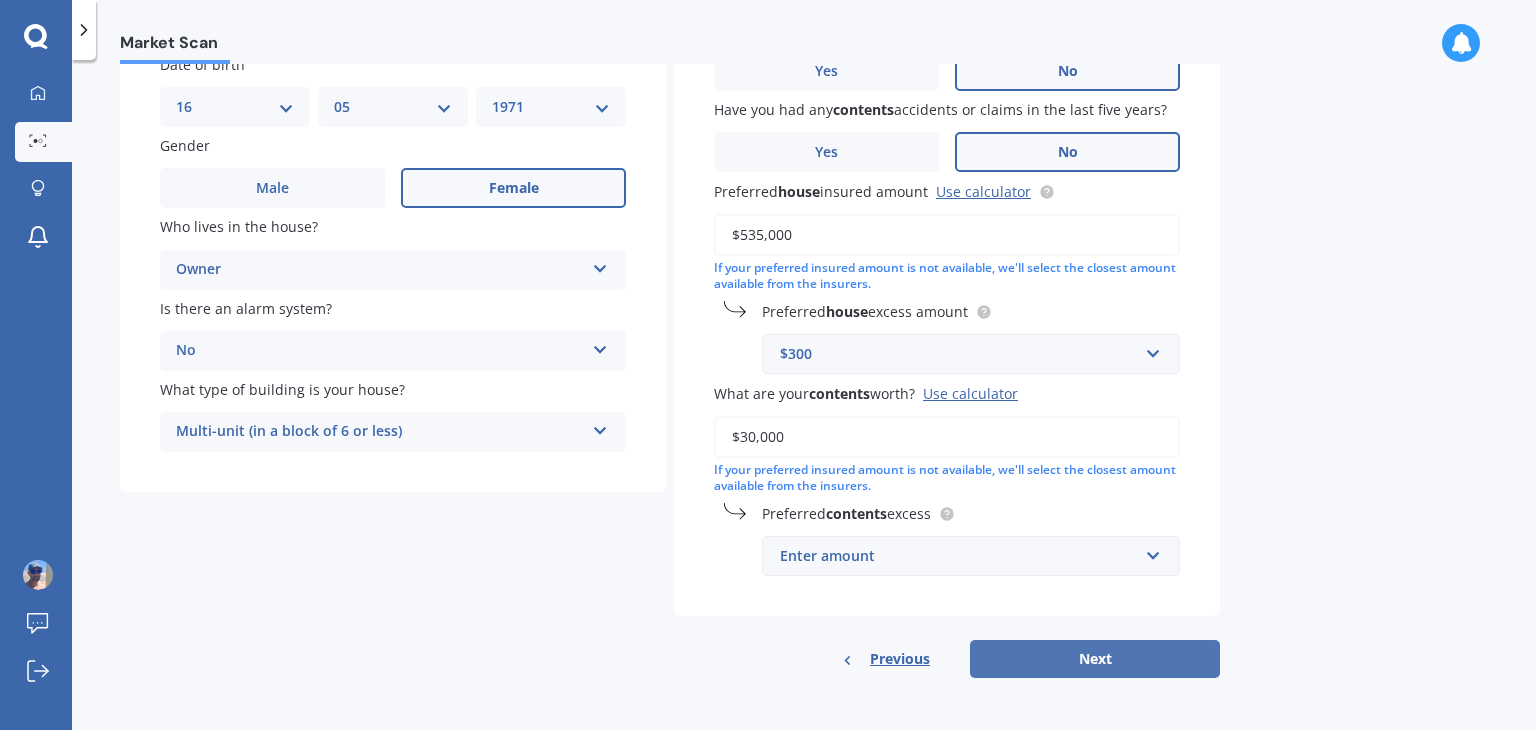 type on "$30,000" 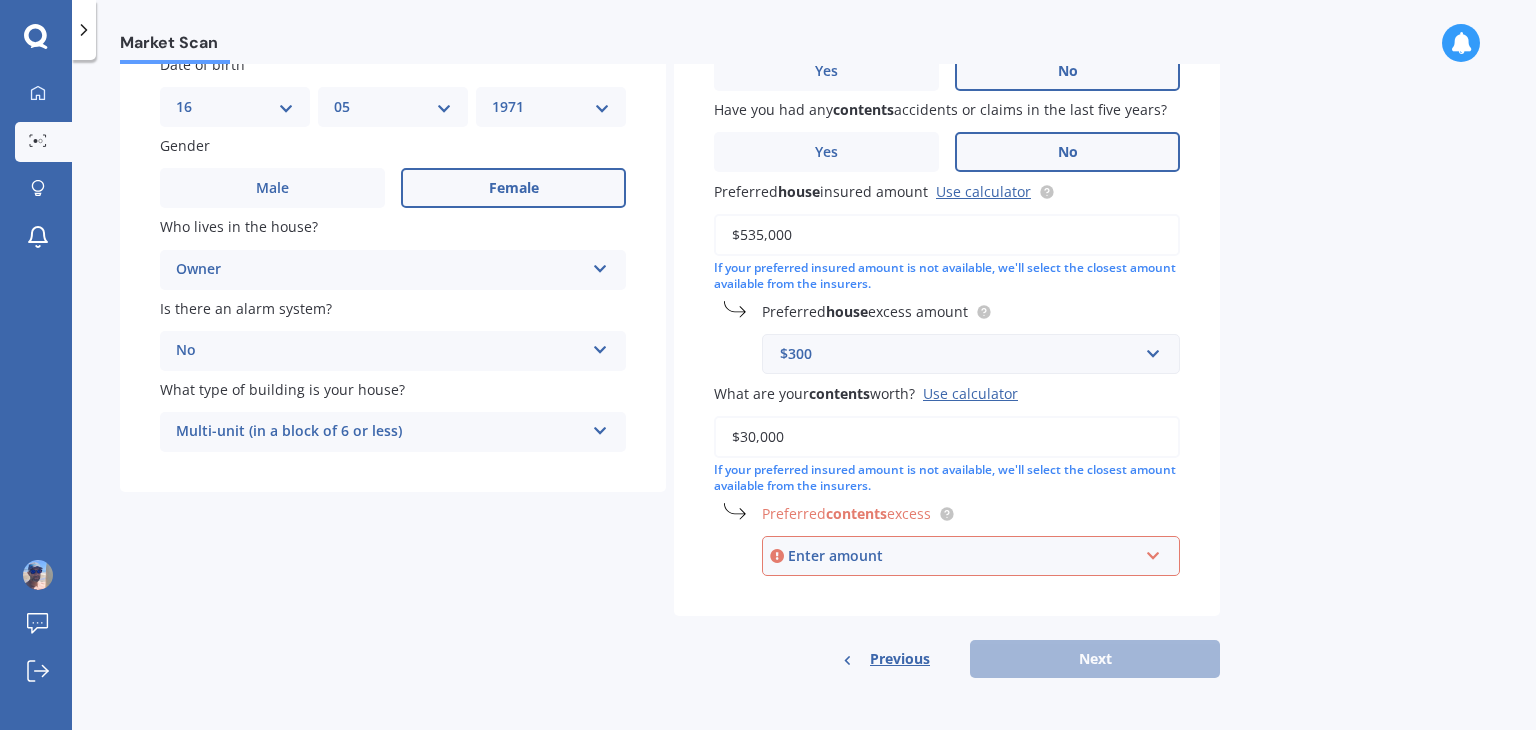 click on "Enter amount" at bounding box center (963, 556) 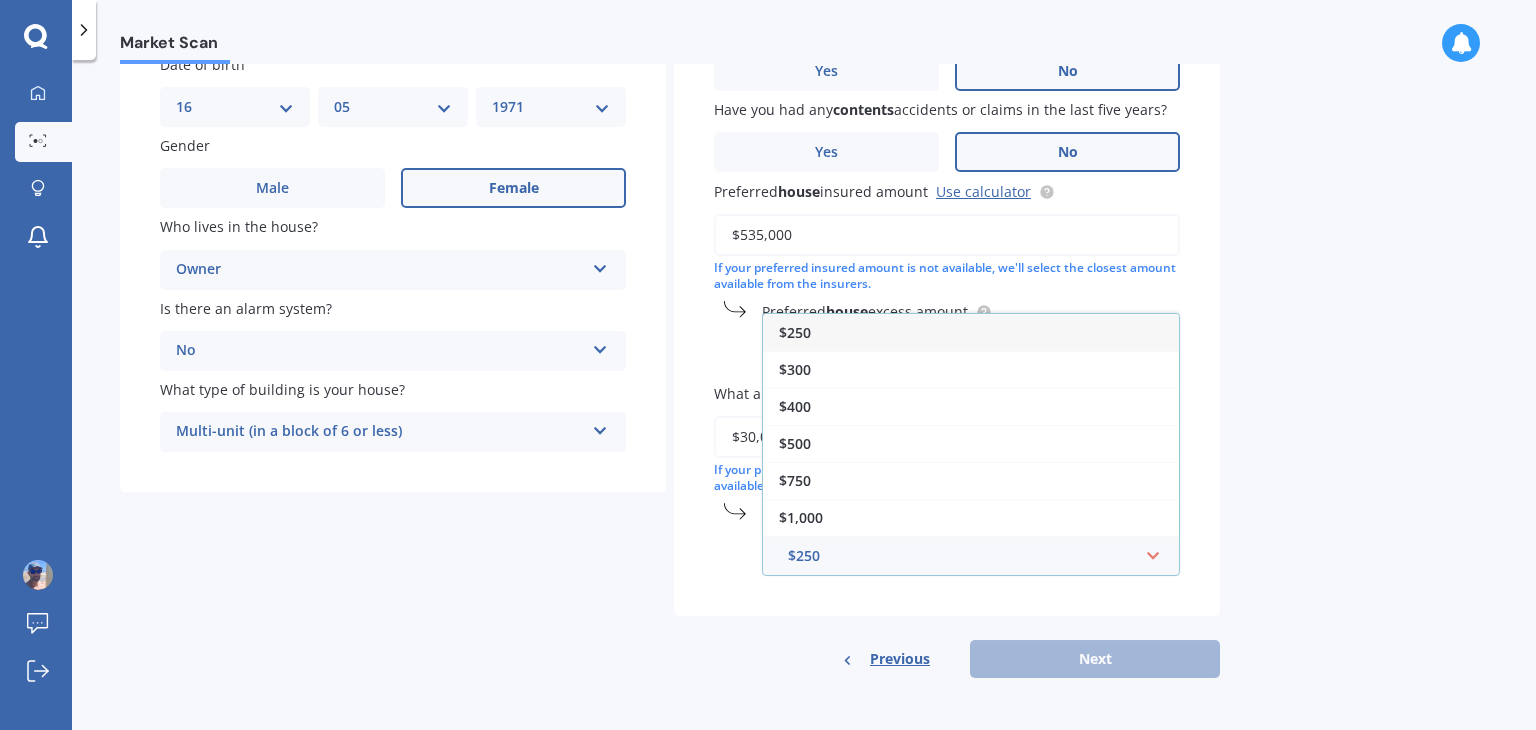 click on "$250" at bounding box center (971, 332) 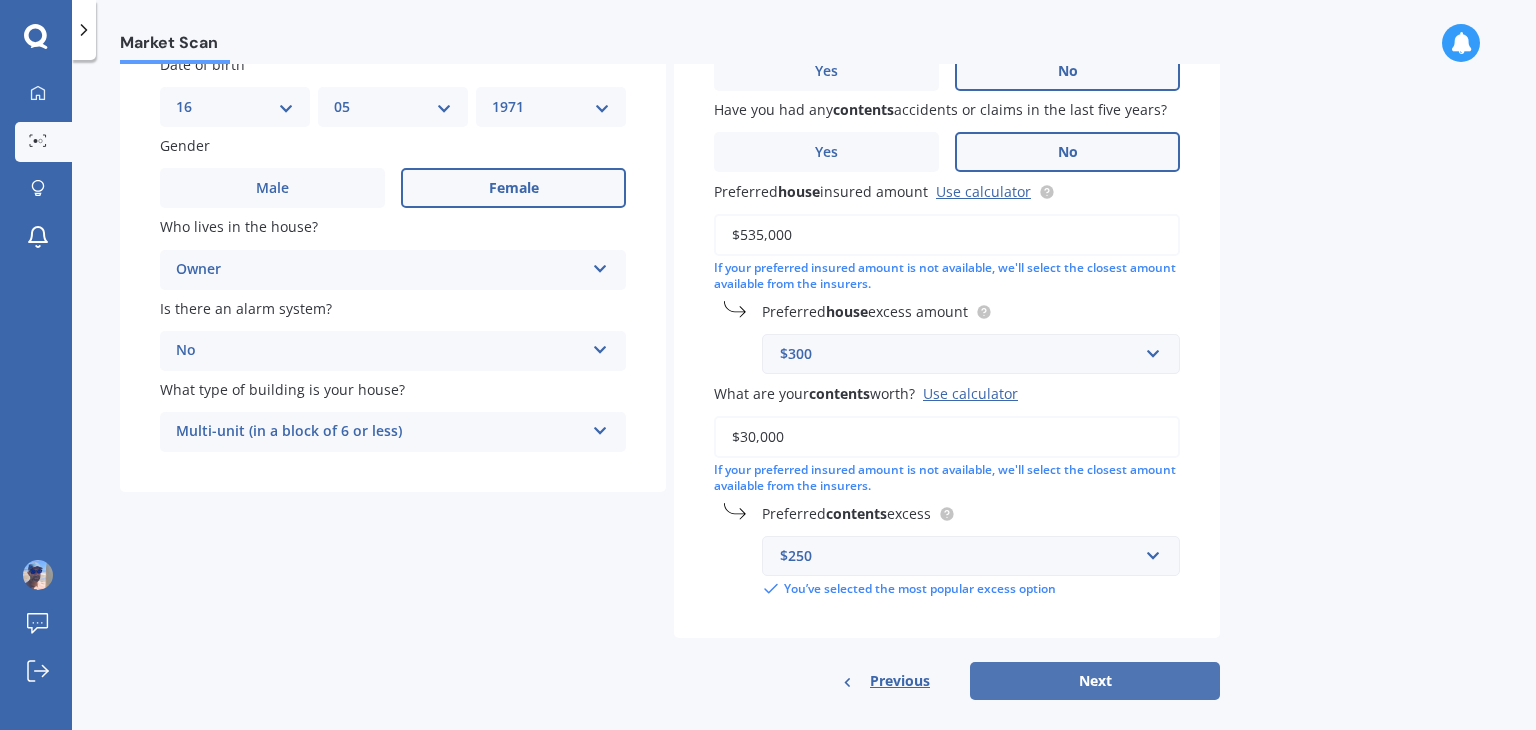 click on "Next" at bounding box center (1095, 681) 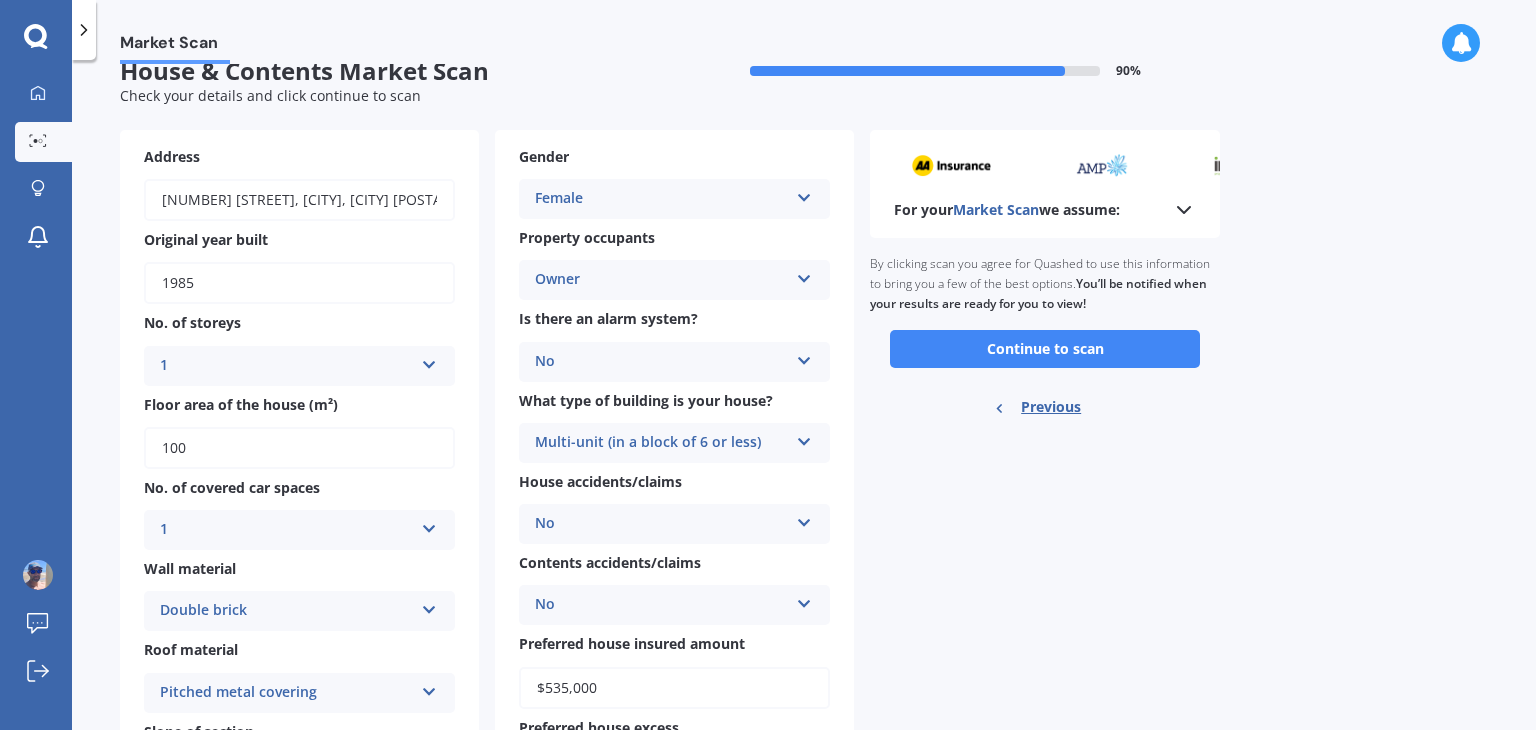 scroll, scrollTop: 0, scrollLeft: 0, axis: both 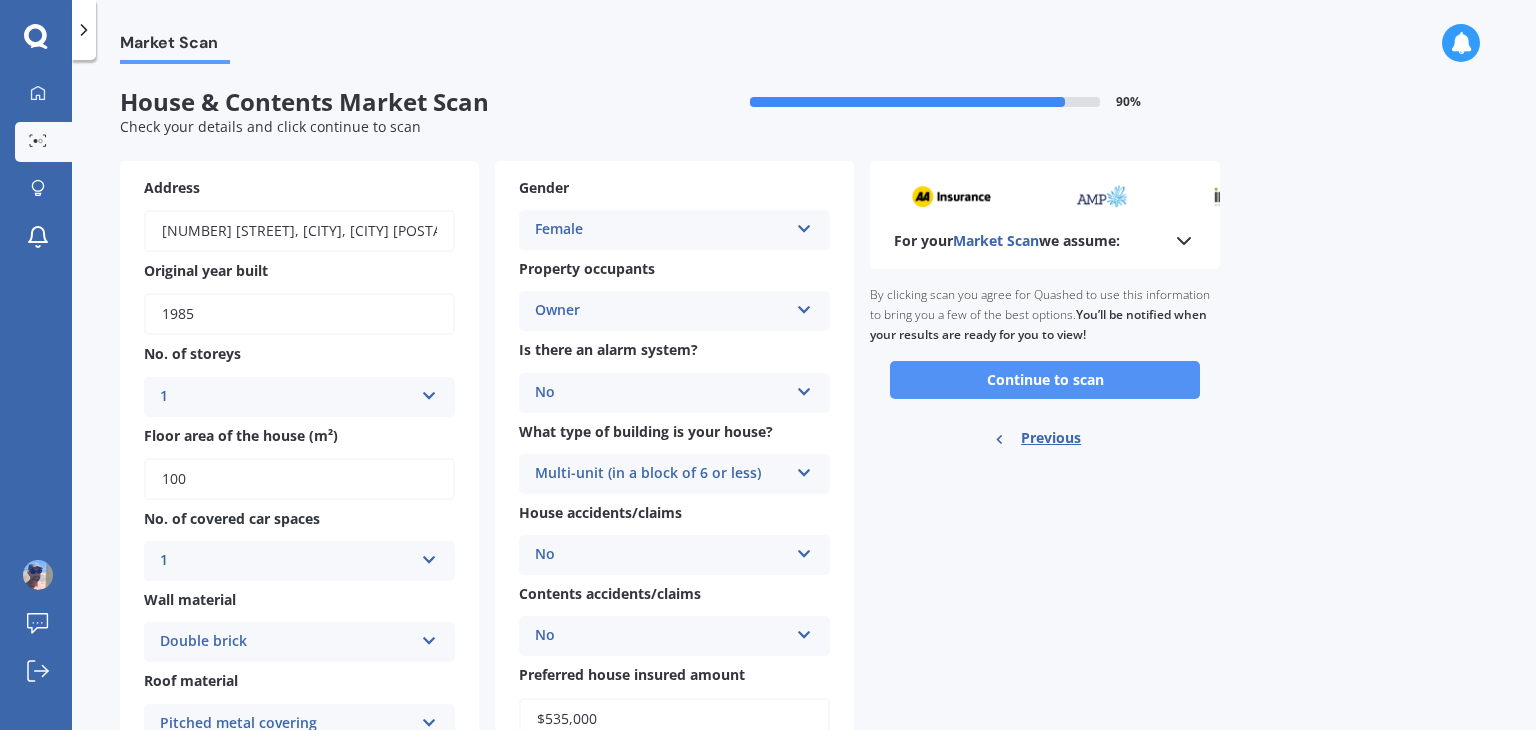 click on "Continue to scan" at bounding box center [1045, 380] 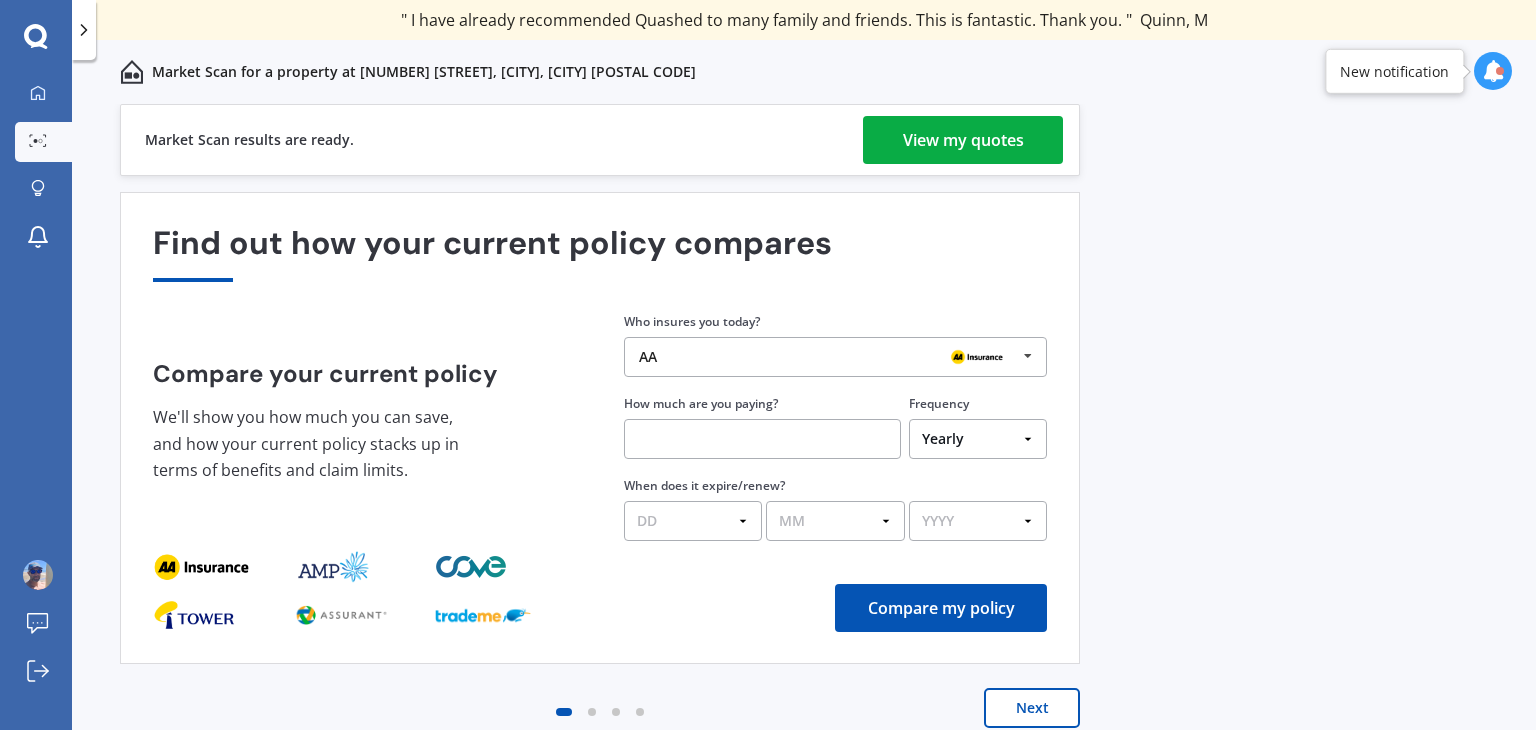 click on "View my quotes" at bounding box center (963, 140) 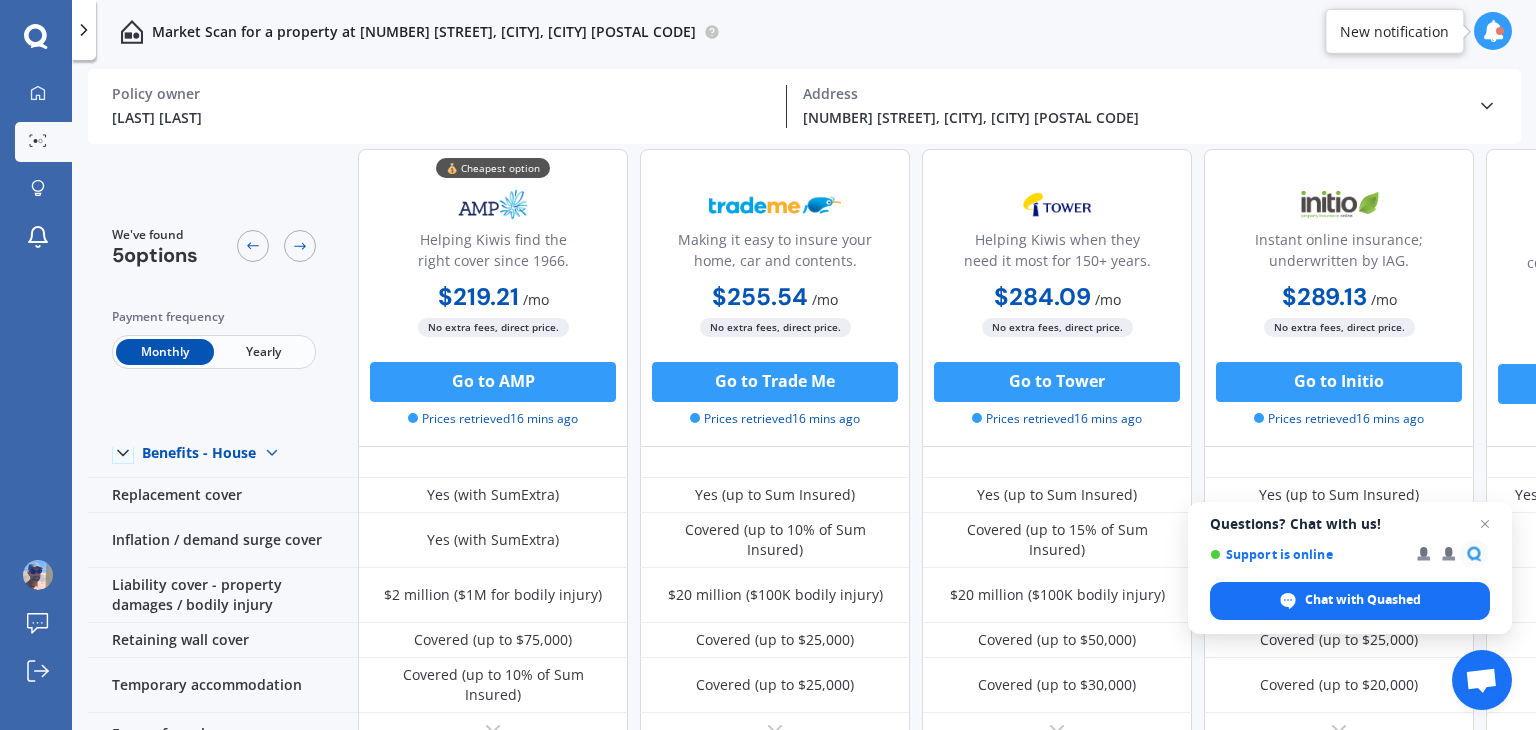 scroll, scrollTop: 0, scrollLeft: 0, axis: both 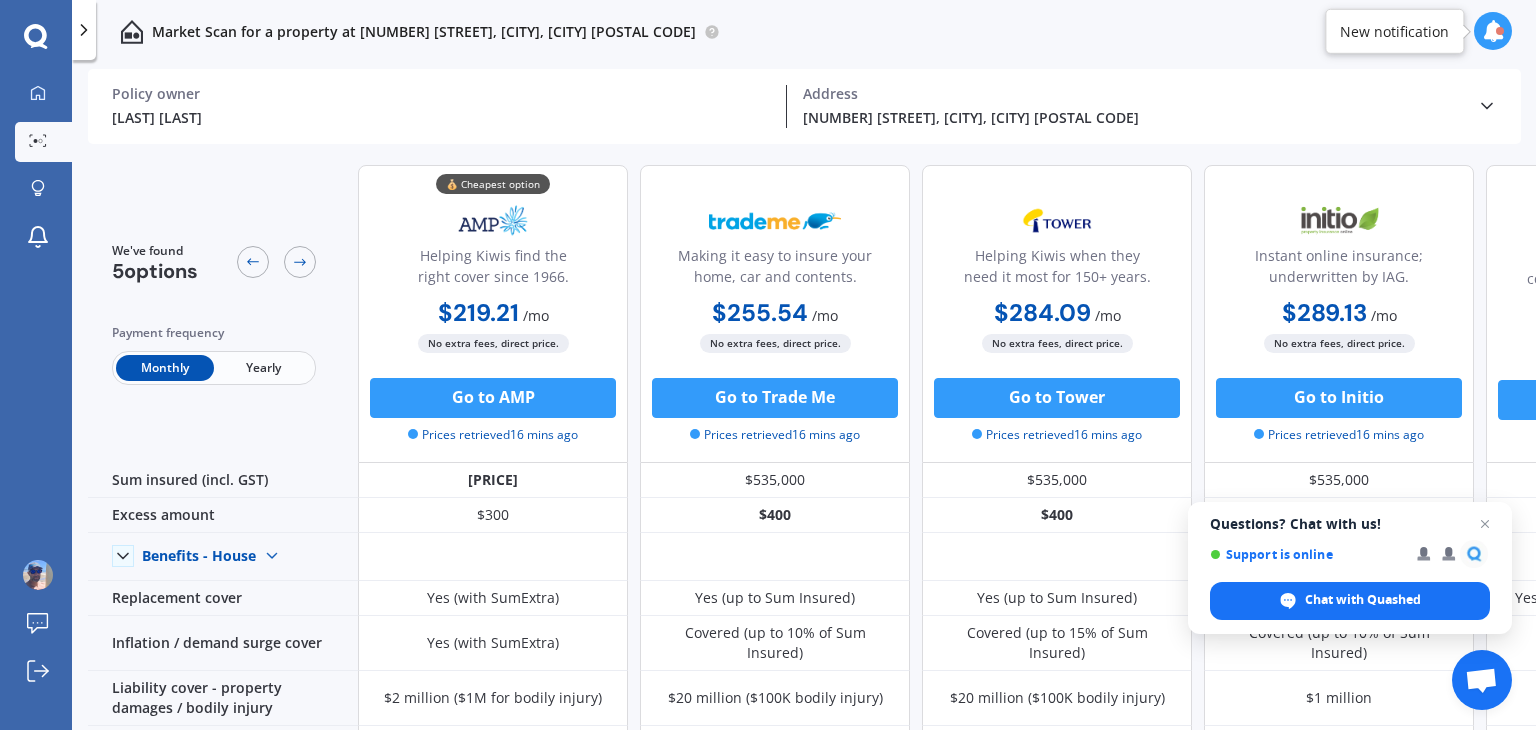 click on "Yearly" at bounding box center [263, 368] 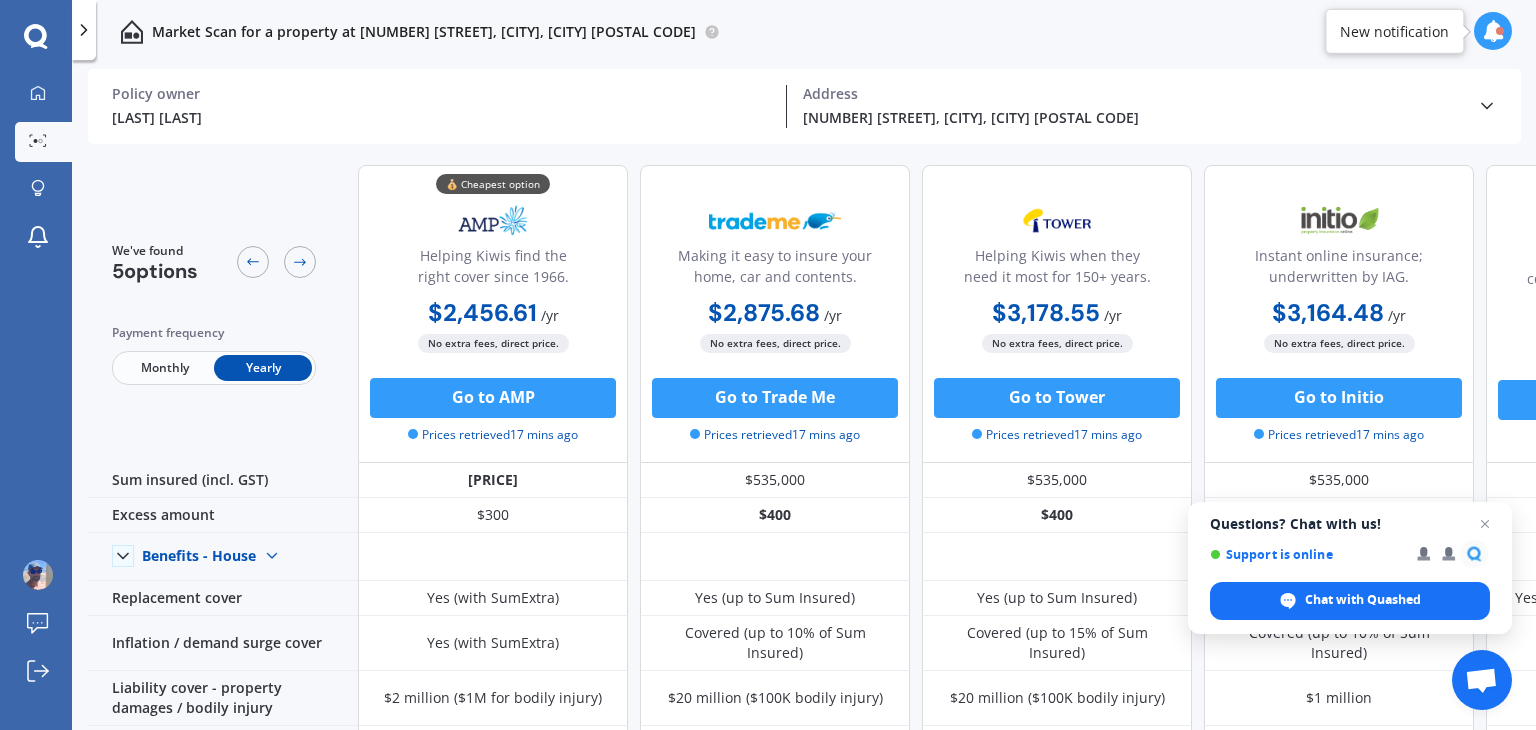 click on "$2,456.61" at bounding box center [482, 312] 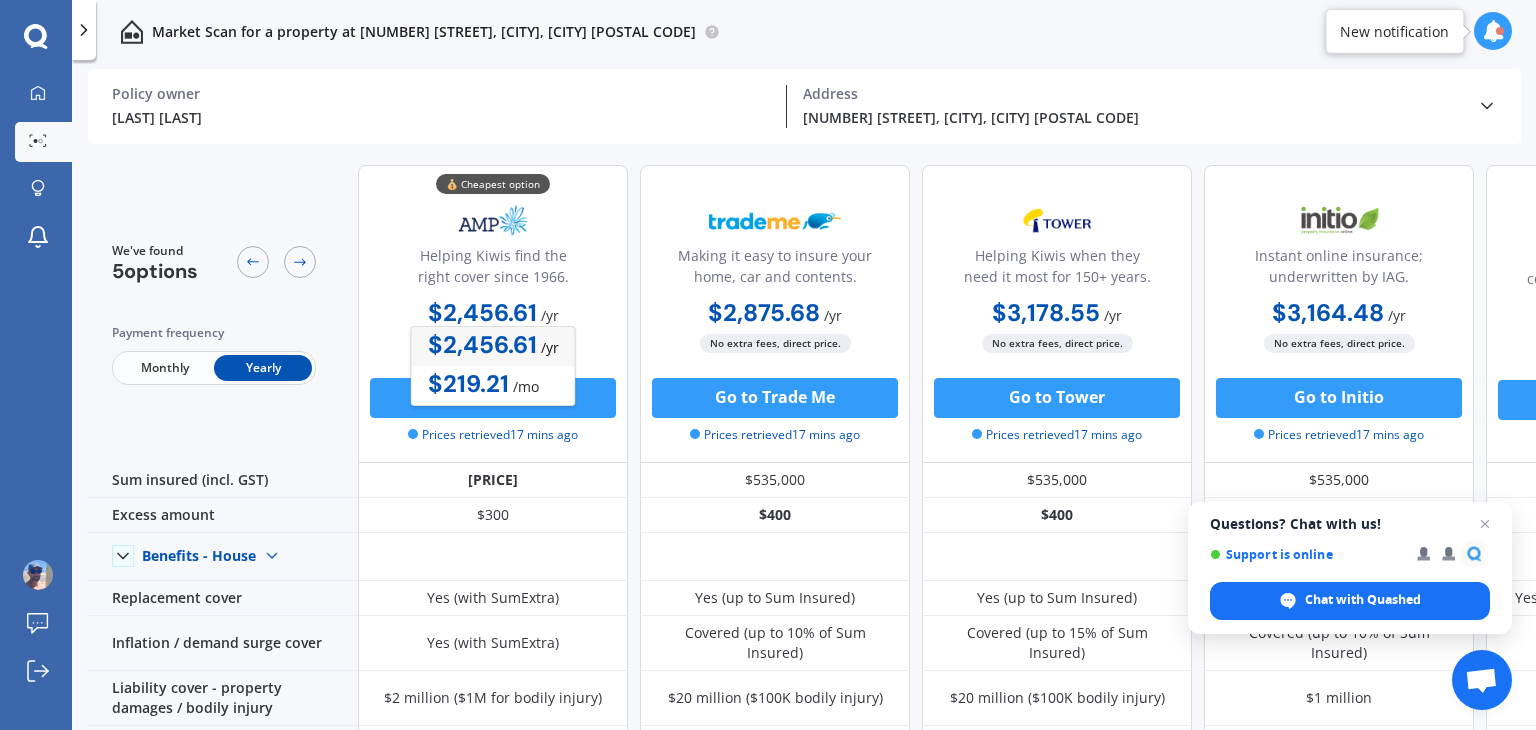 click on "$2,456.61" at bounding box center (482, 312) 